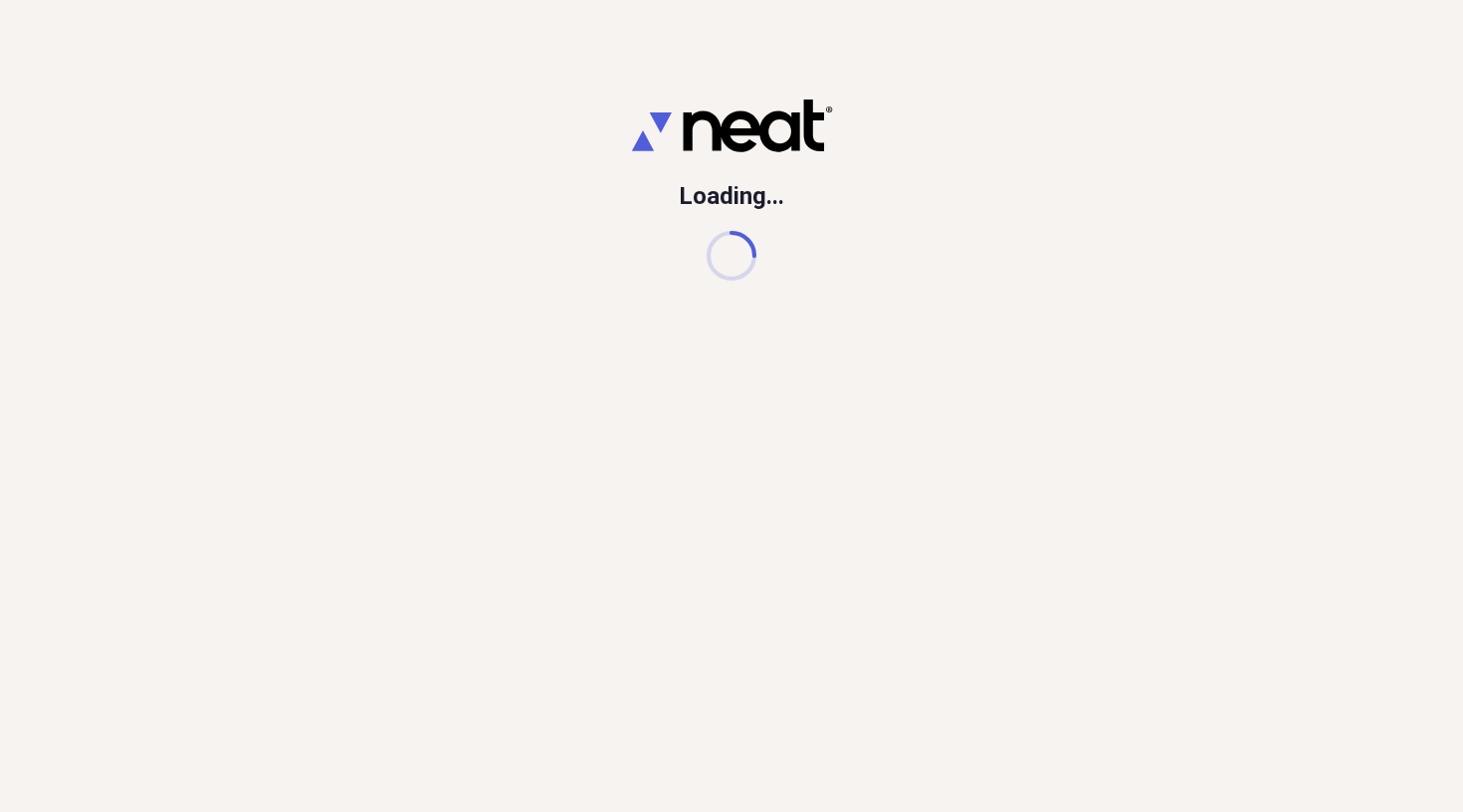 scroll, scrollTop: 0, scrollLeft: 0, axis: both 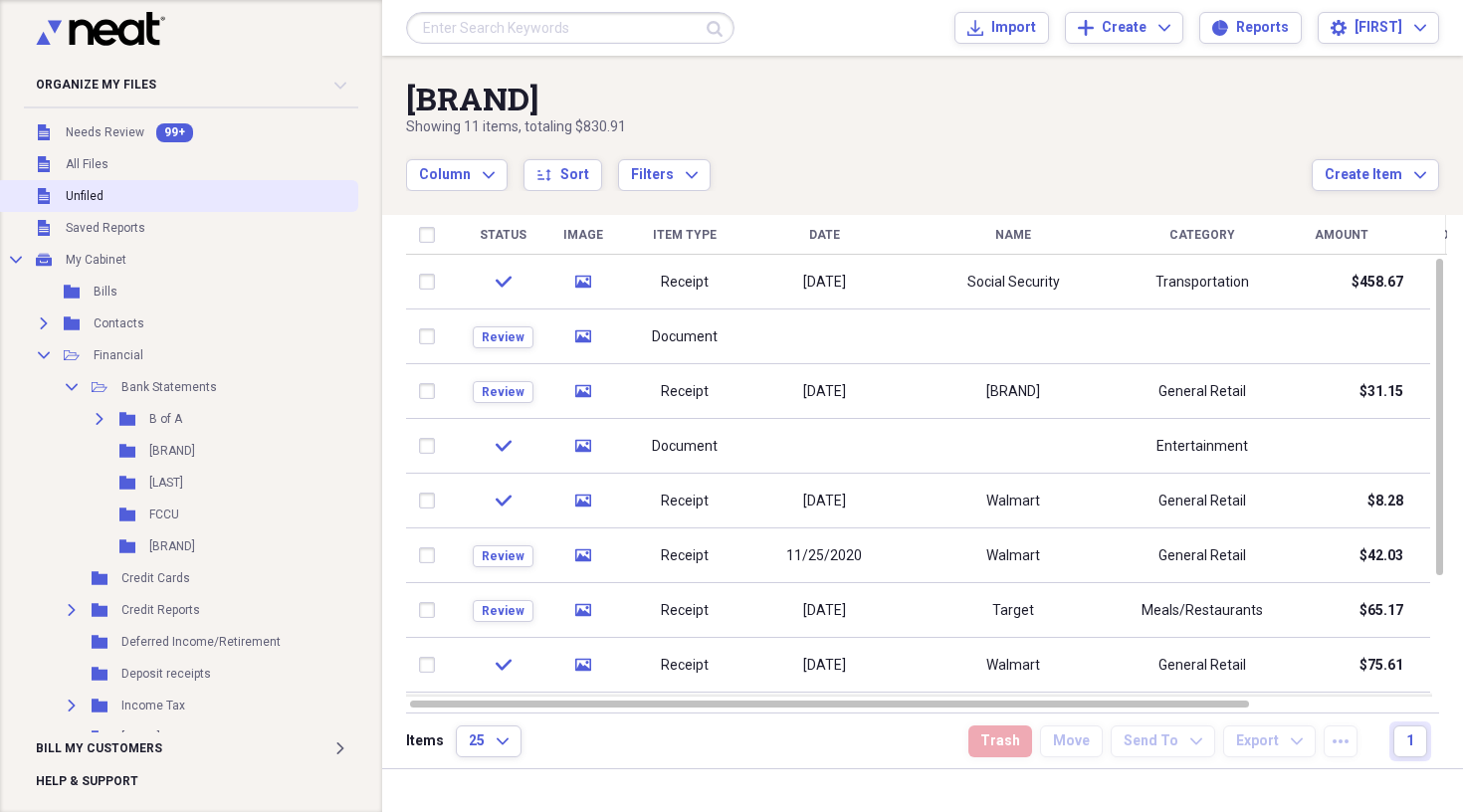 click on "Unfiled Unfiled" at bounding box center (177, 196) 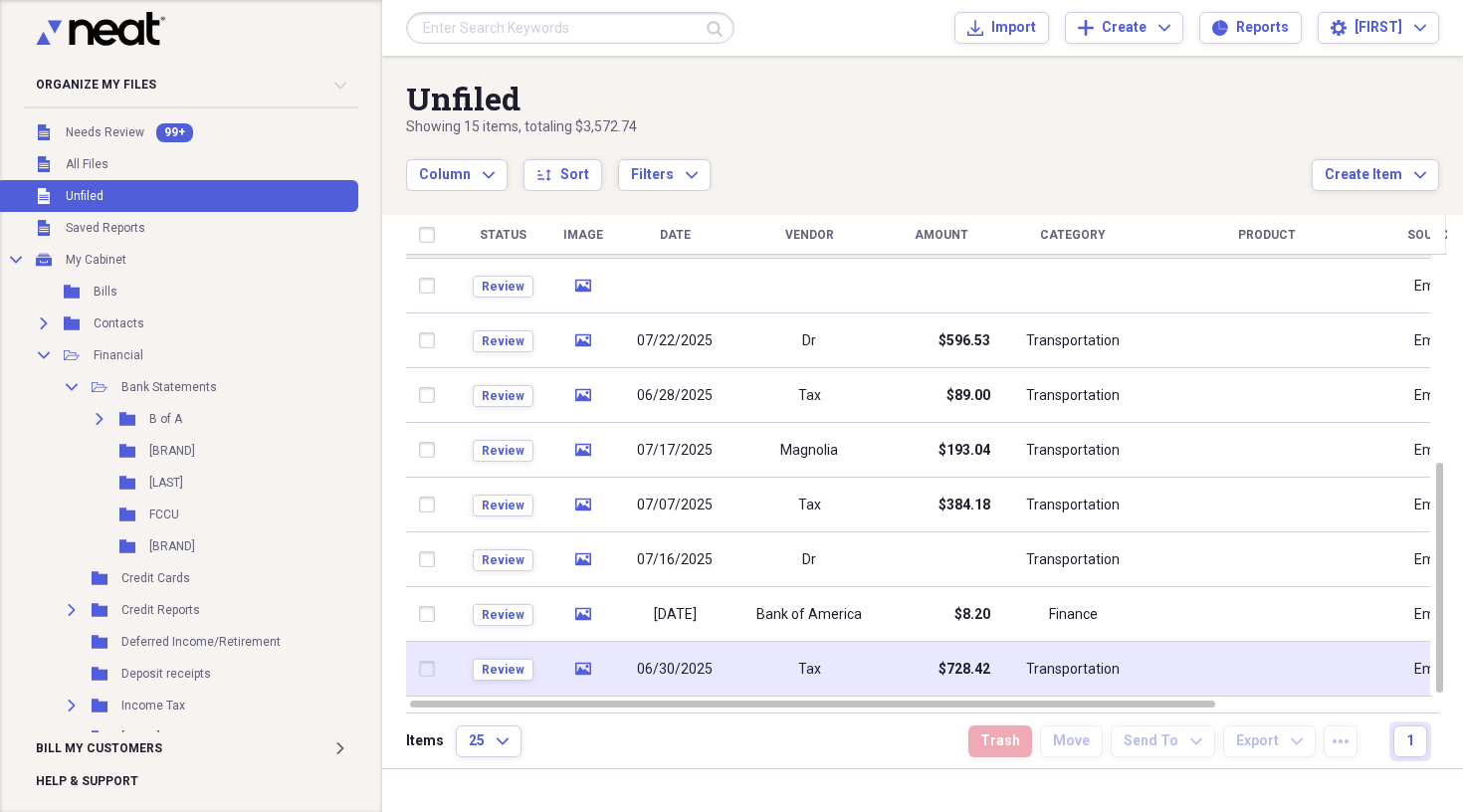 click on "media" 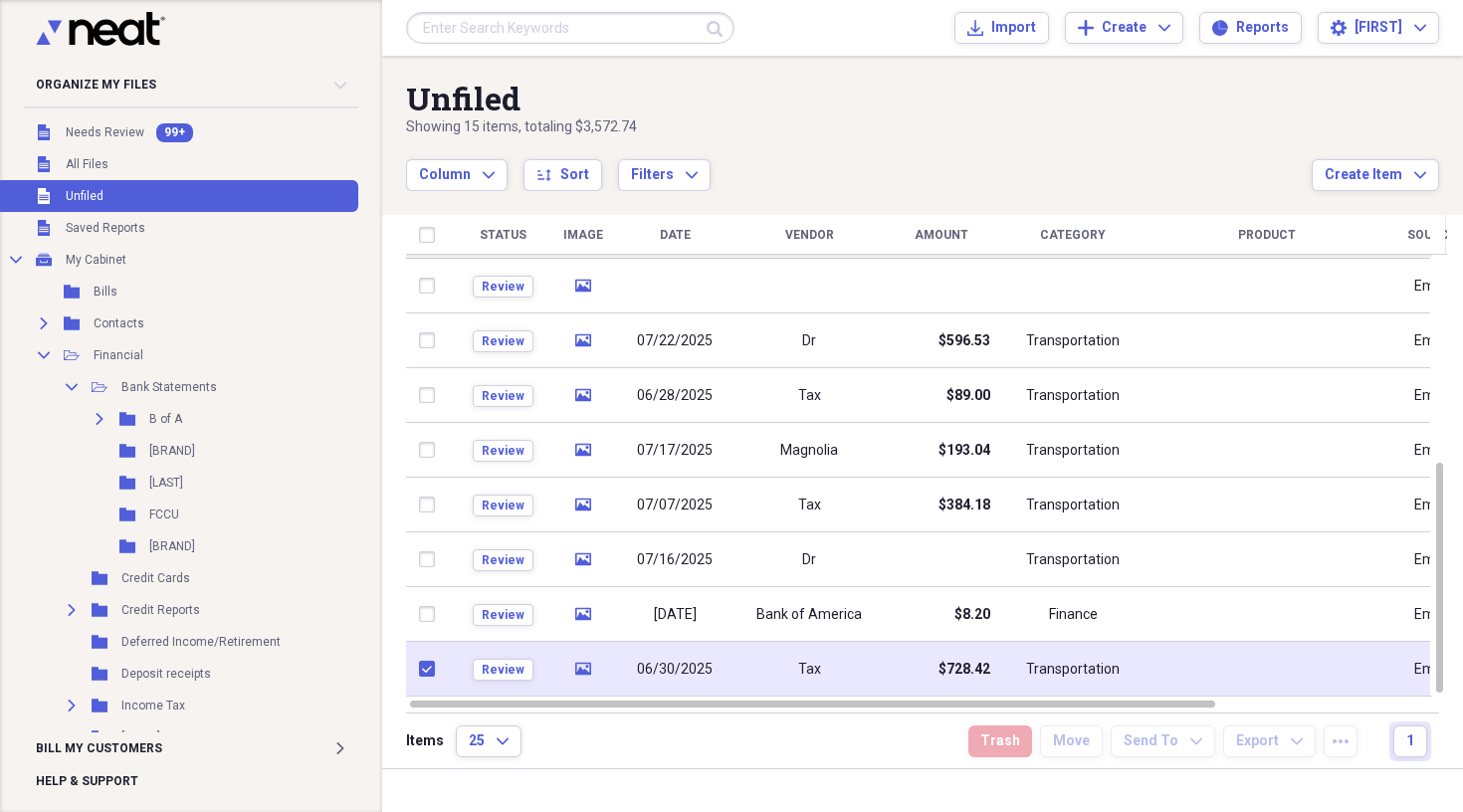 checkbox on "true" 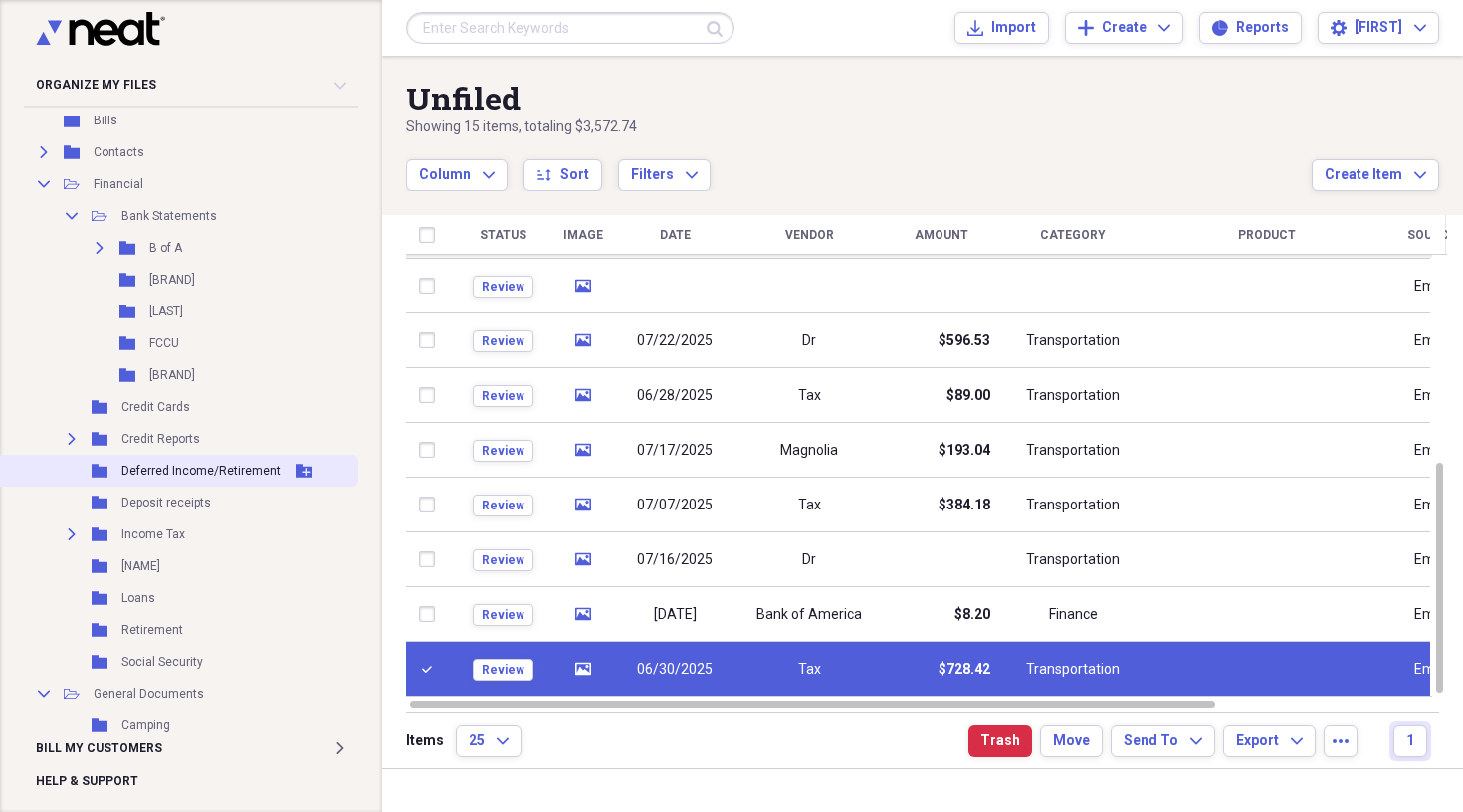 scroll, scrollTop: 178, scrollLeft: 0, axis: vertical 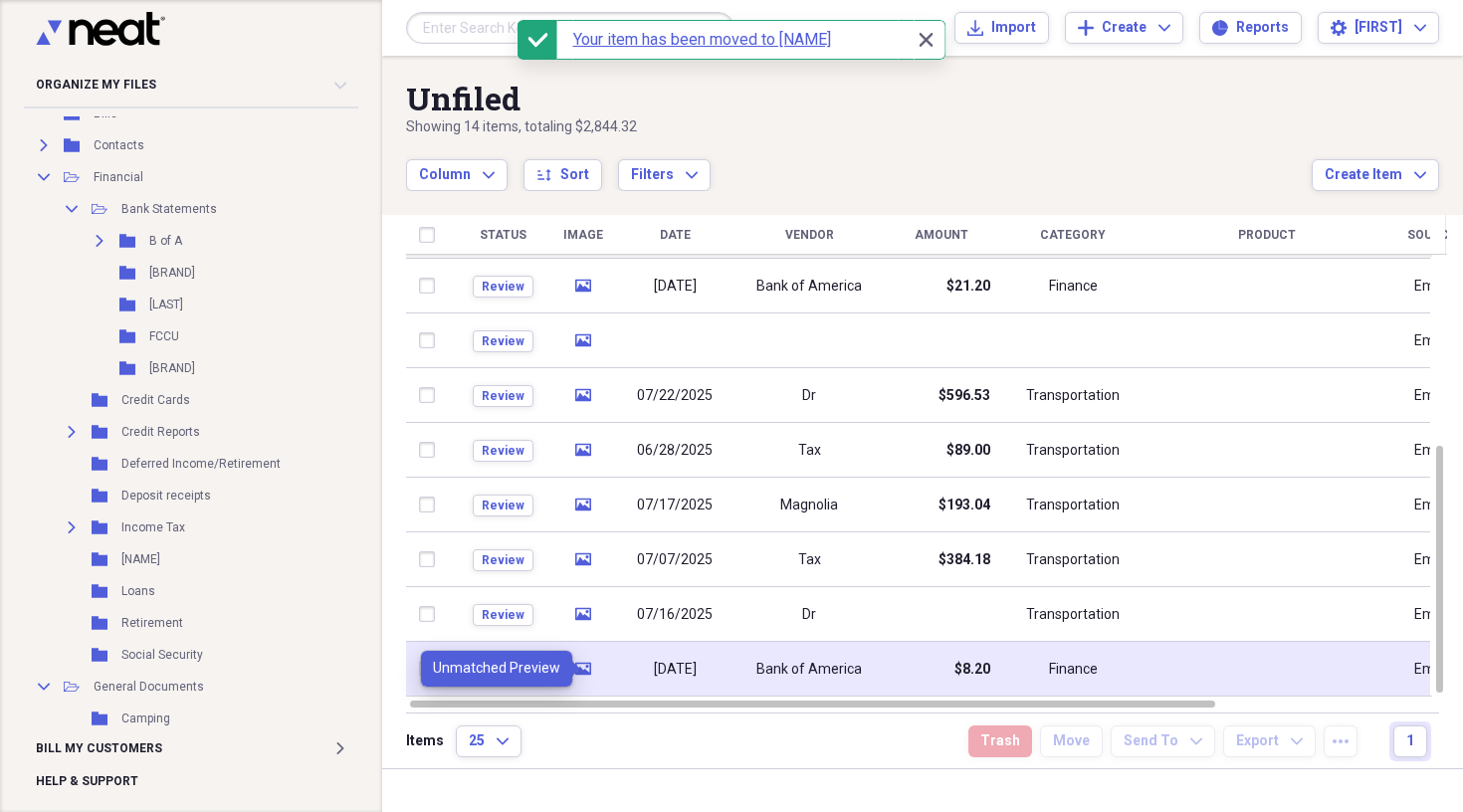 click 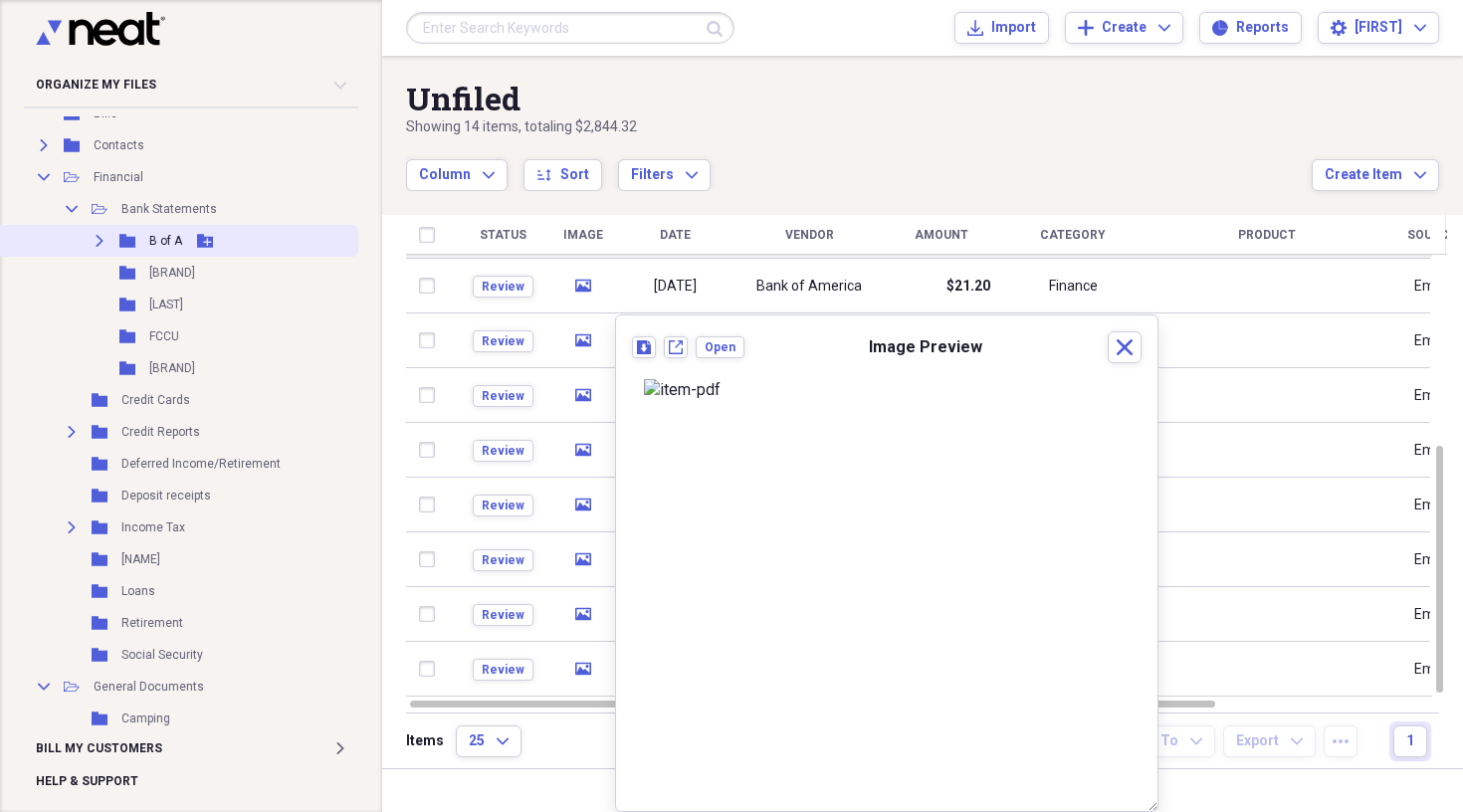 click on "Expand" 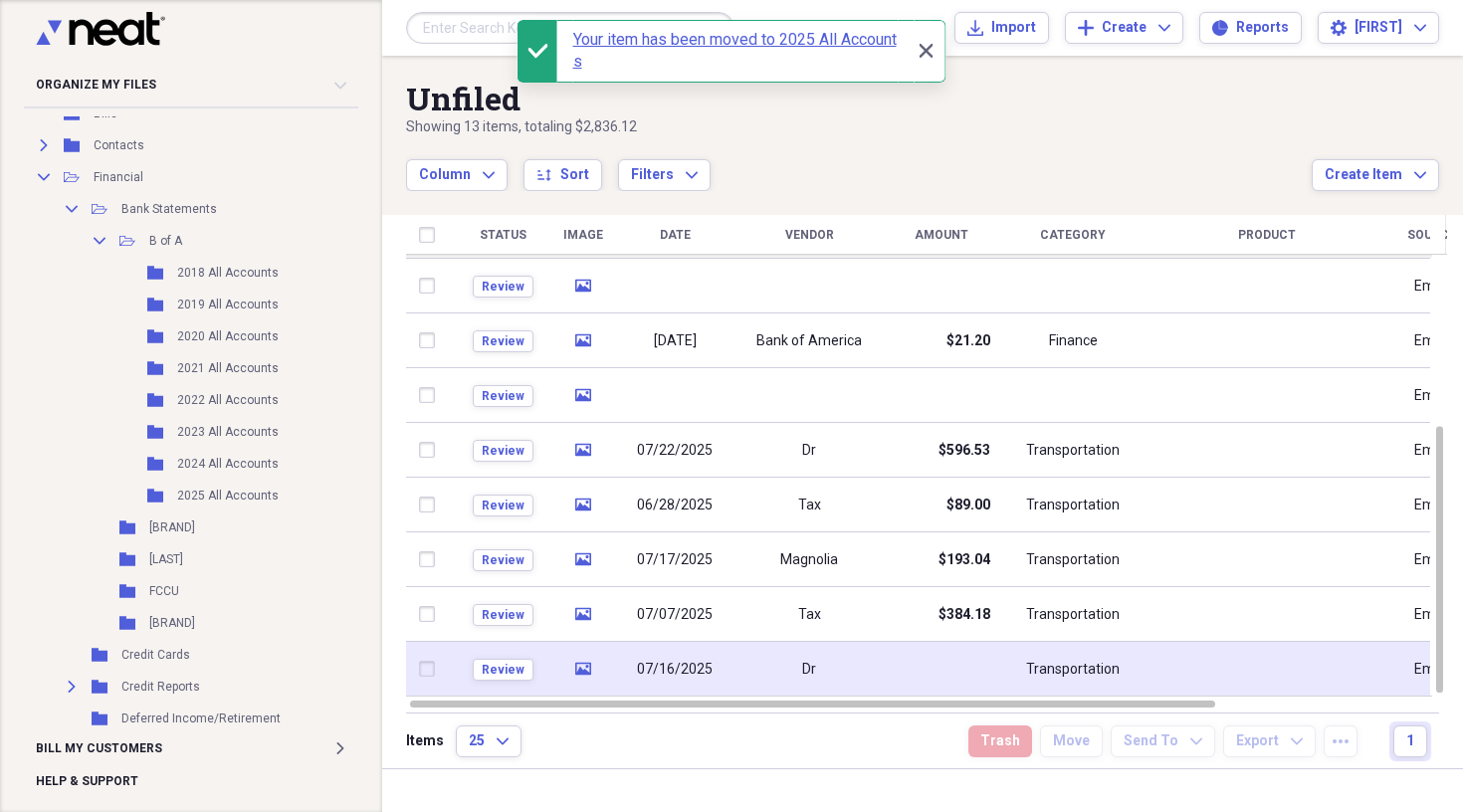 click on "media" 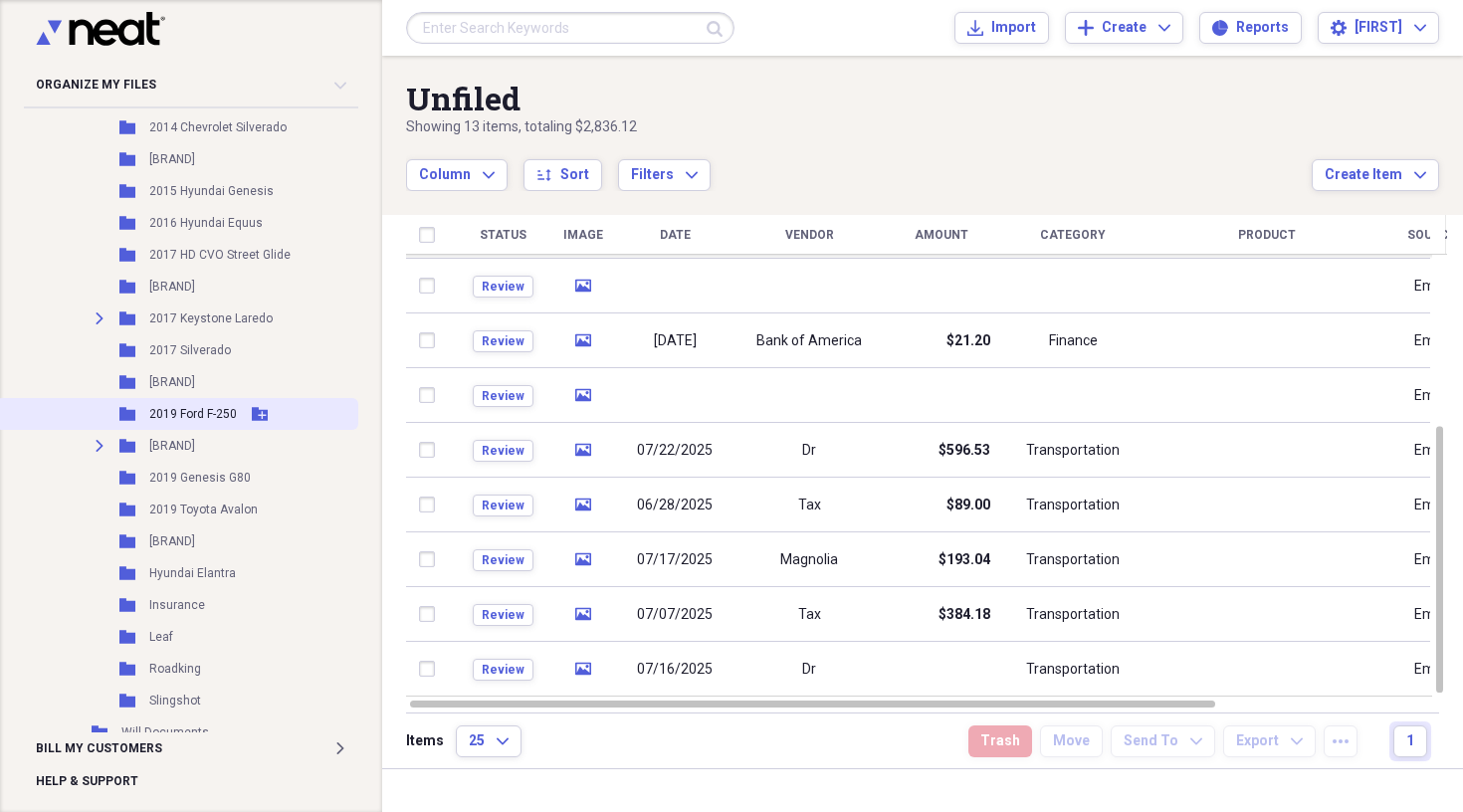scroll, scrollTop: 1852, scrollLeft: 1, axis: both 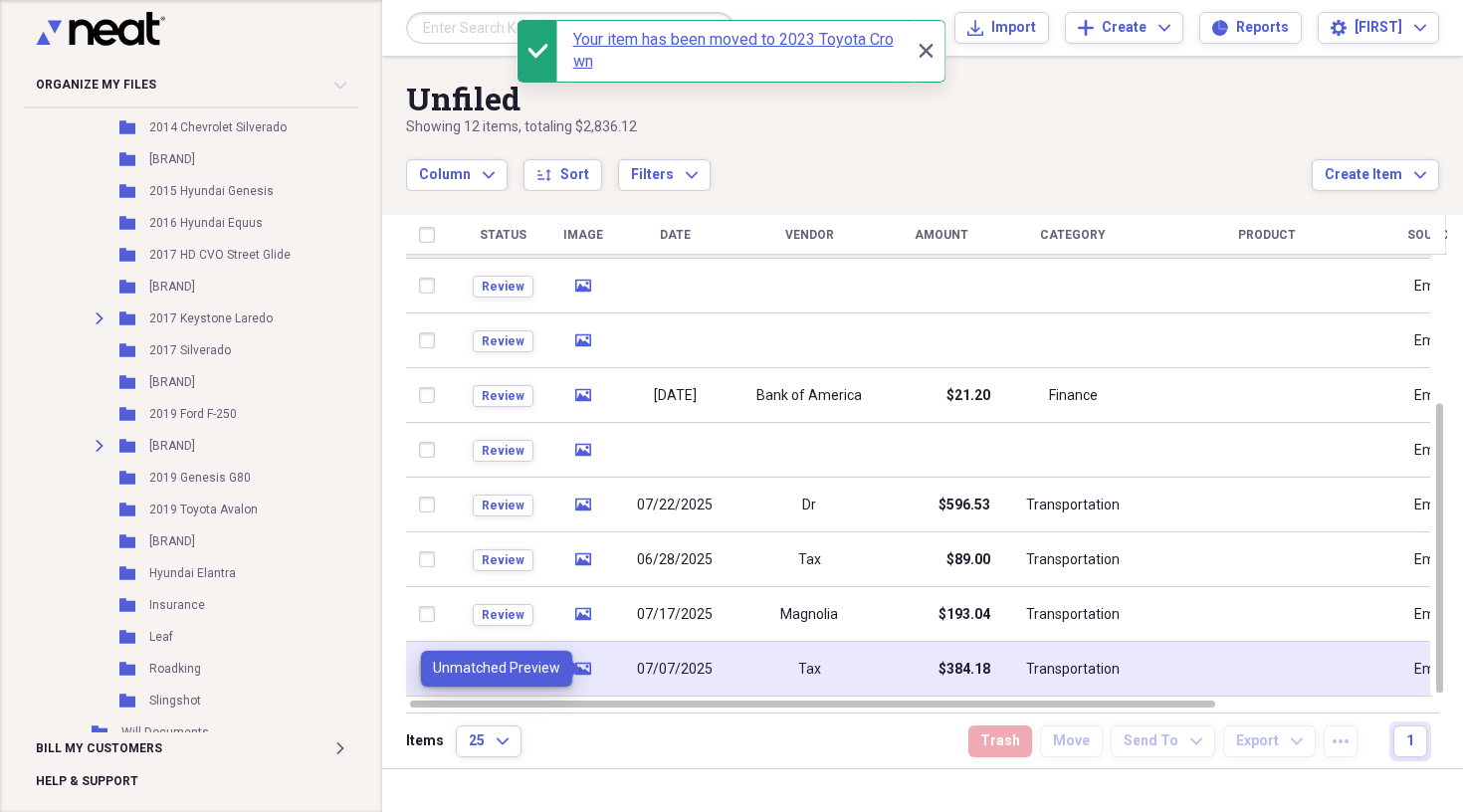 click 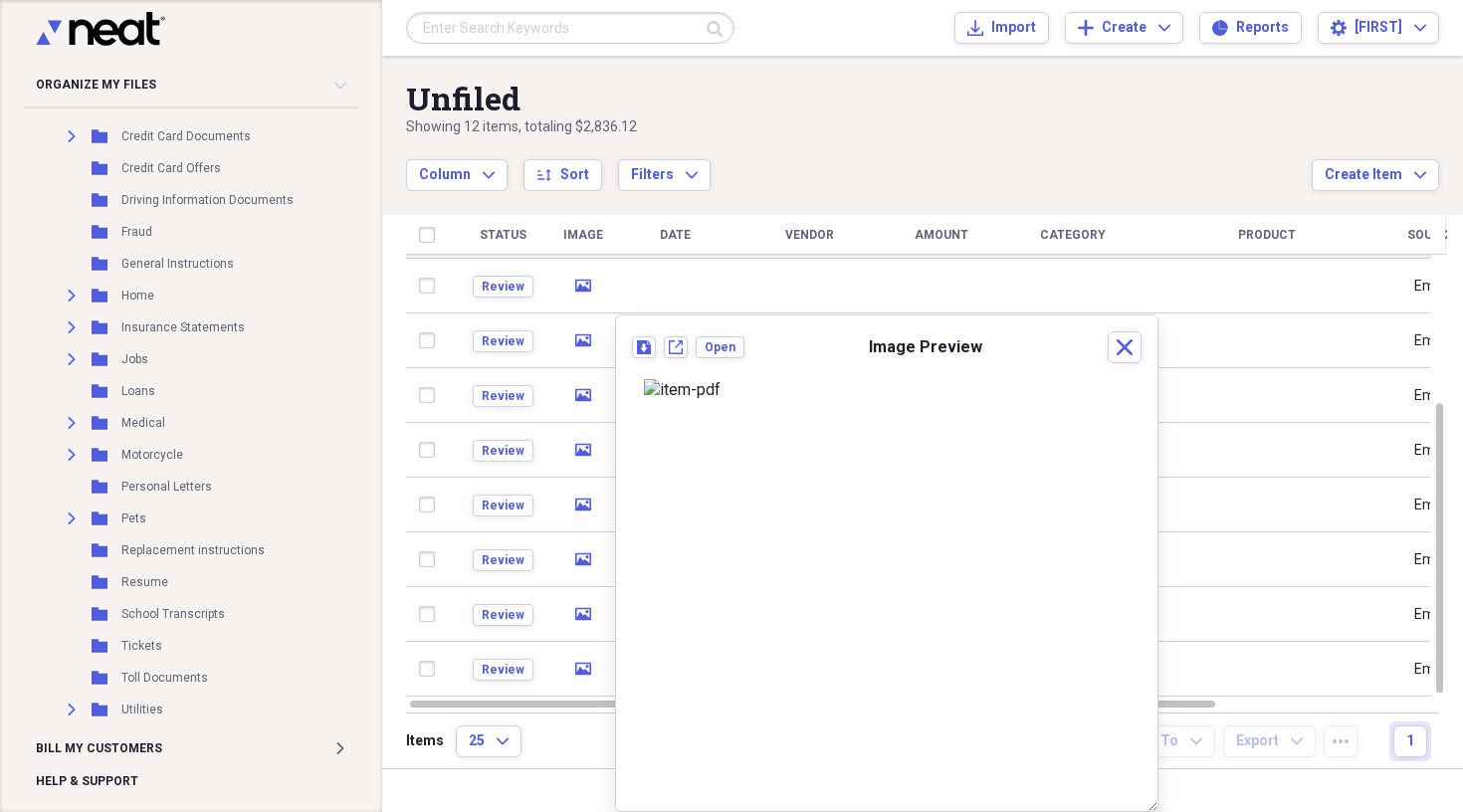 scroll, scrollTop: 1048, scrollLeft: 1, axis: both 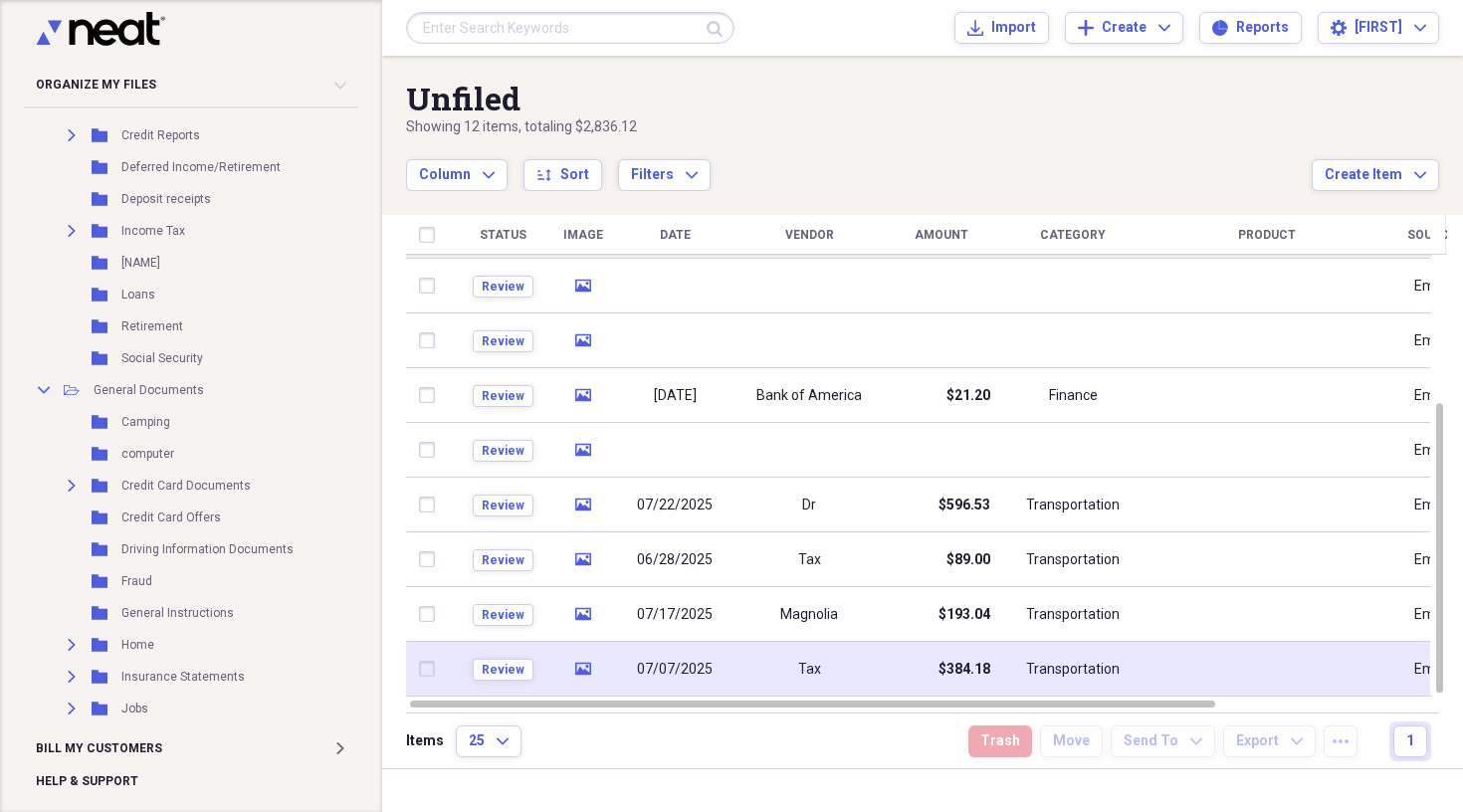 click on "media" 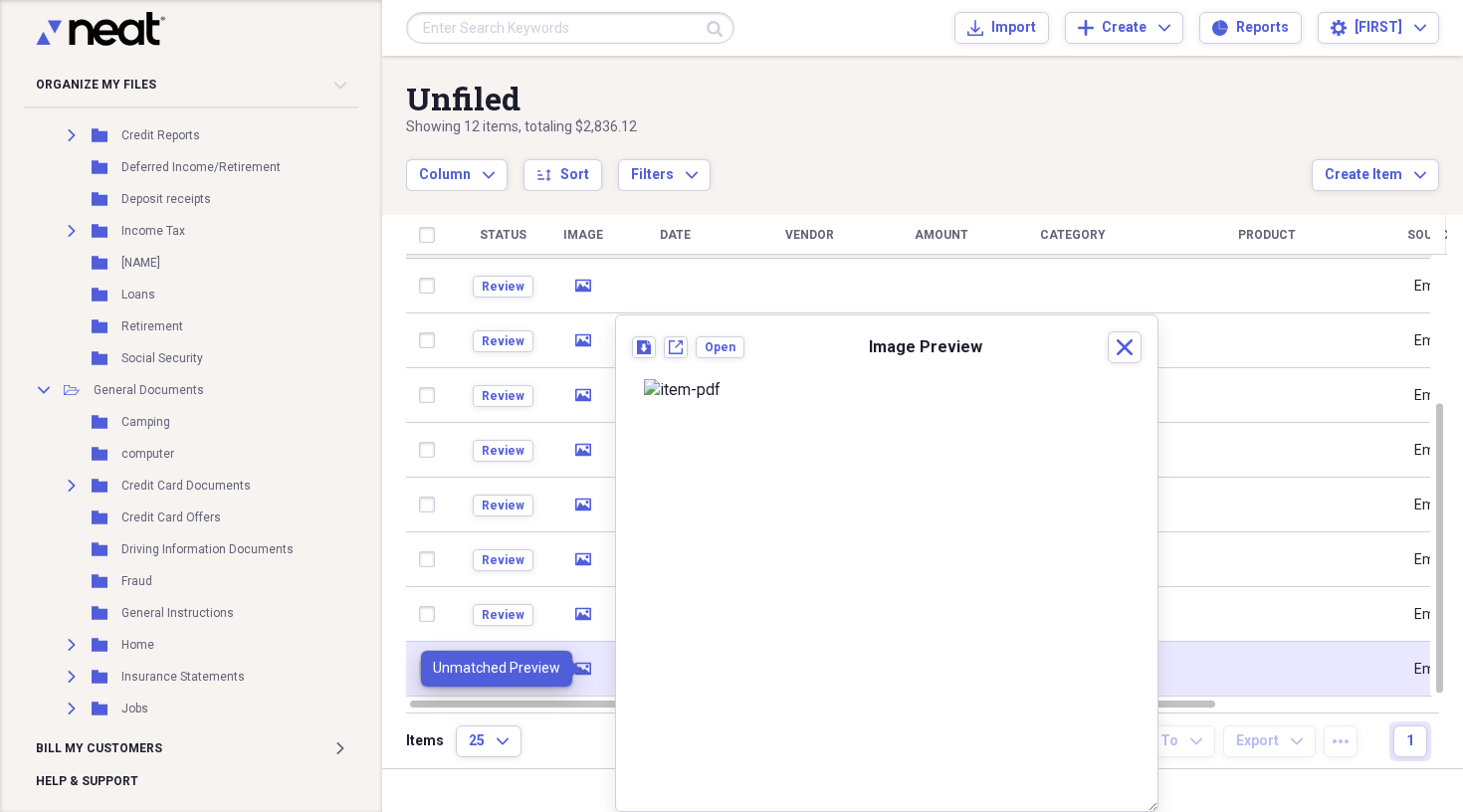 click on "media" 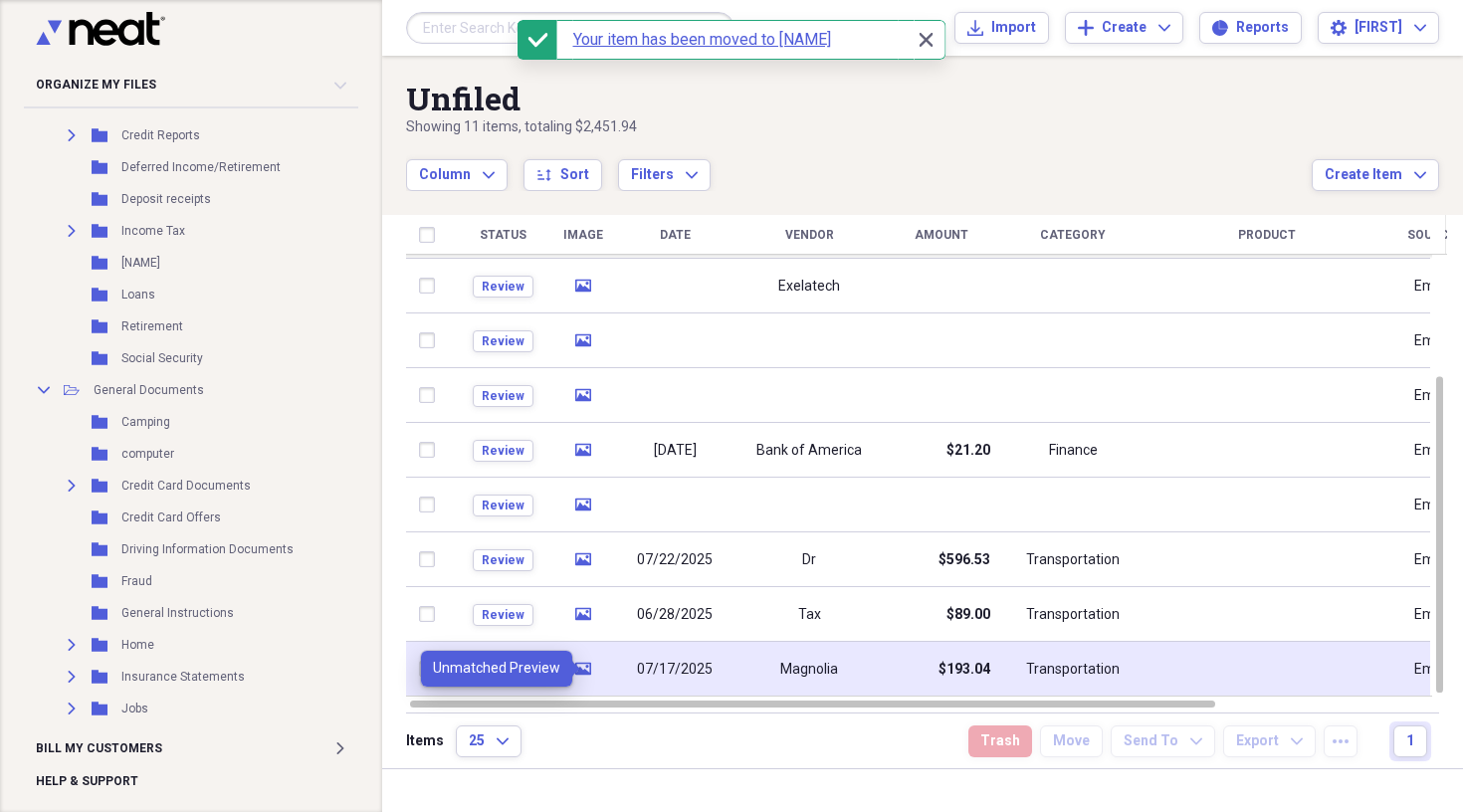 click 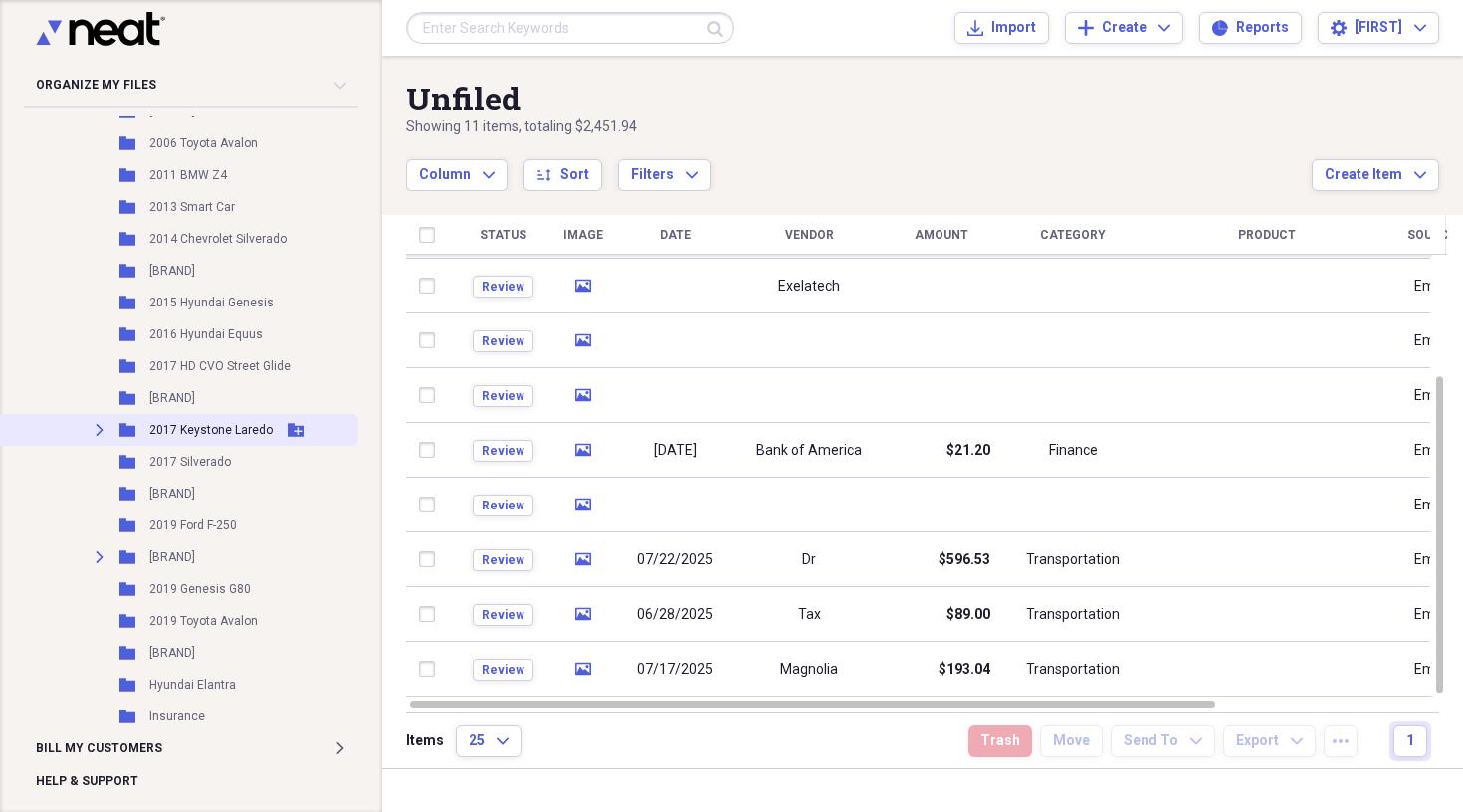 scroll, scrollTop: 1742, scrollLeft: 1, axis: both 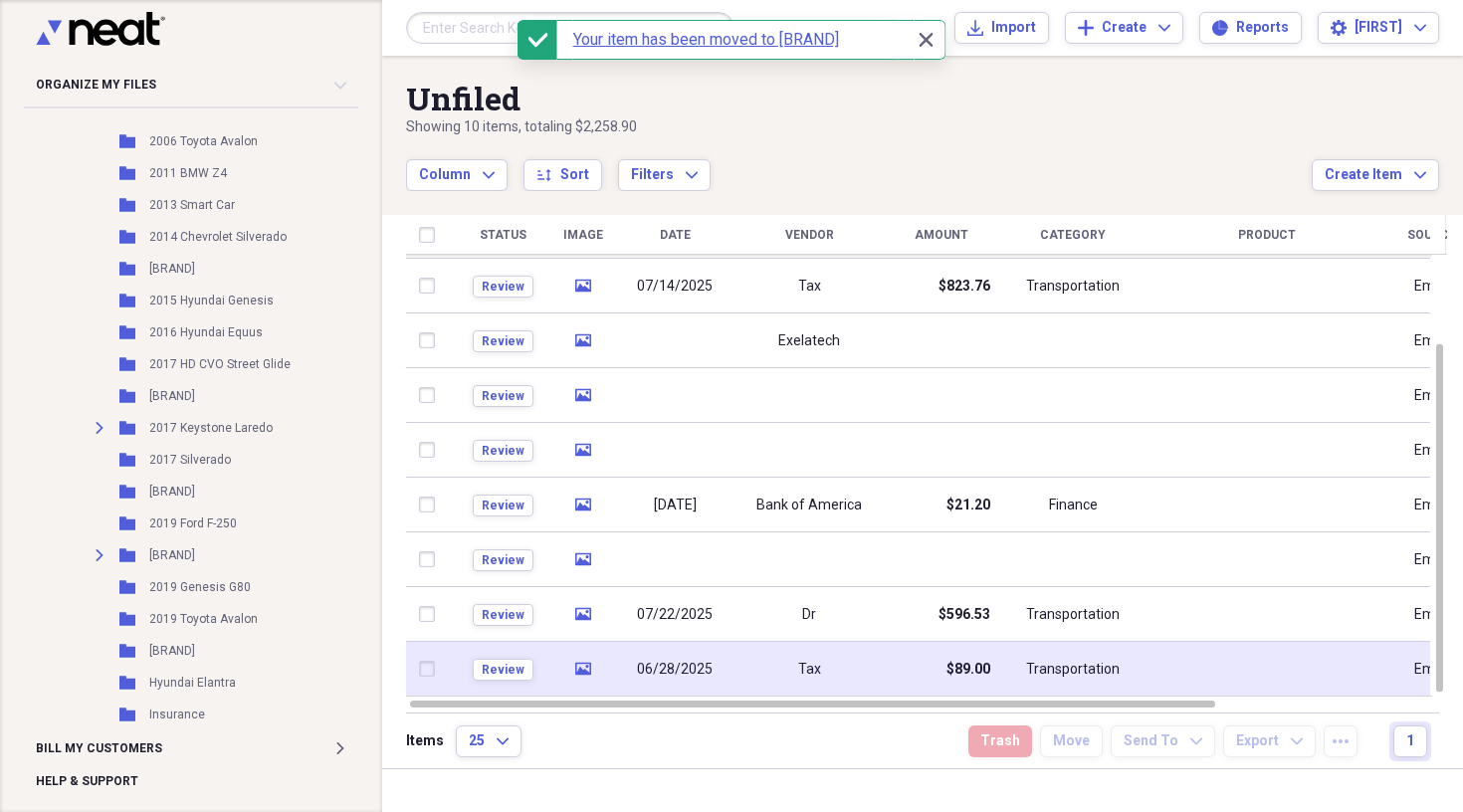click on "media" 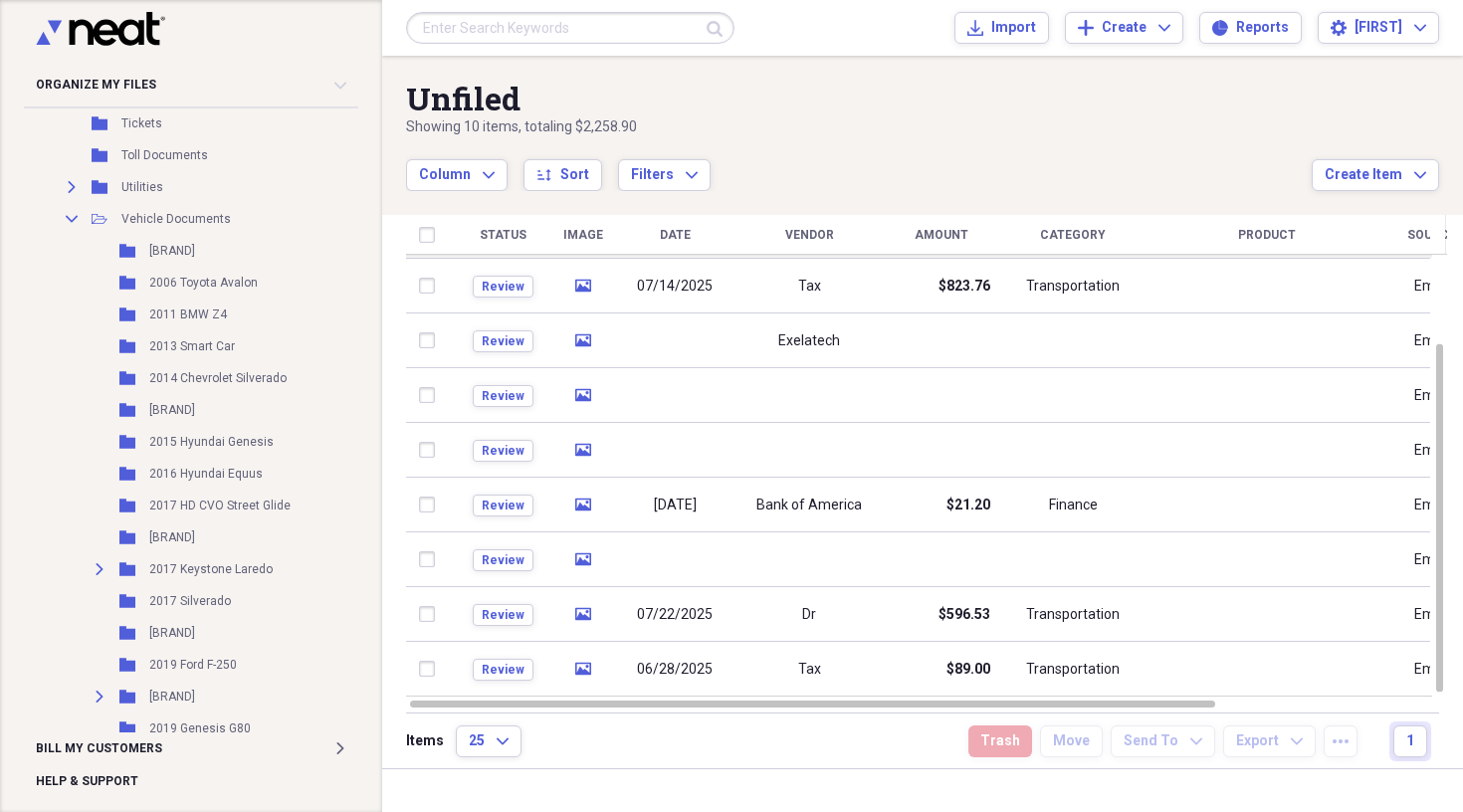 scroll, scrollTop: 1598, scrollLeft: 1, axis: both 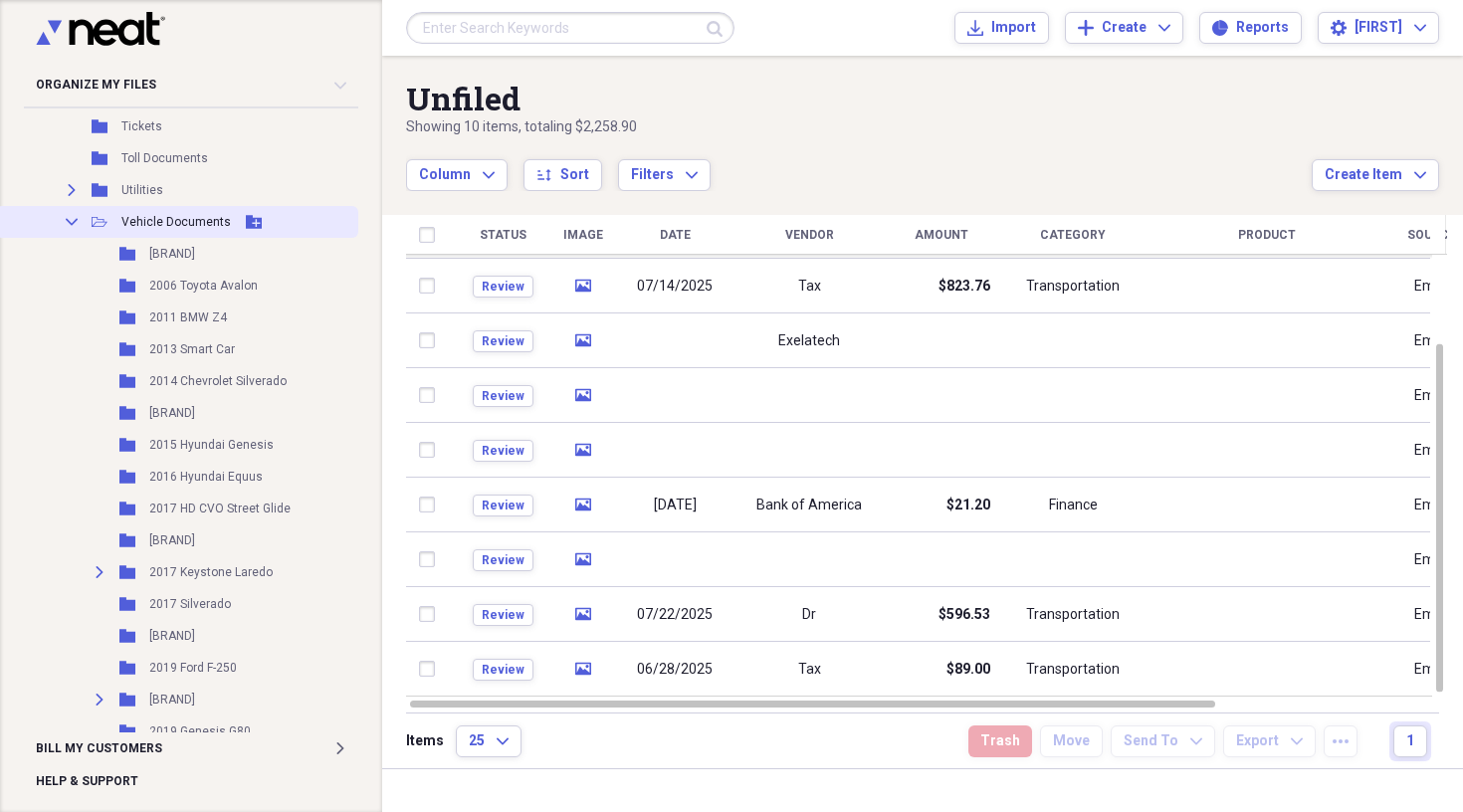 click 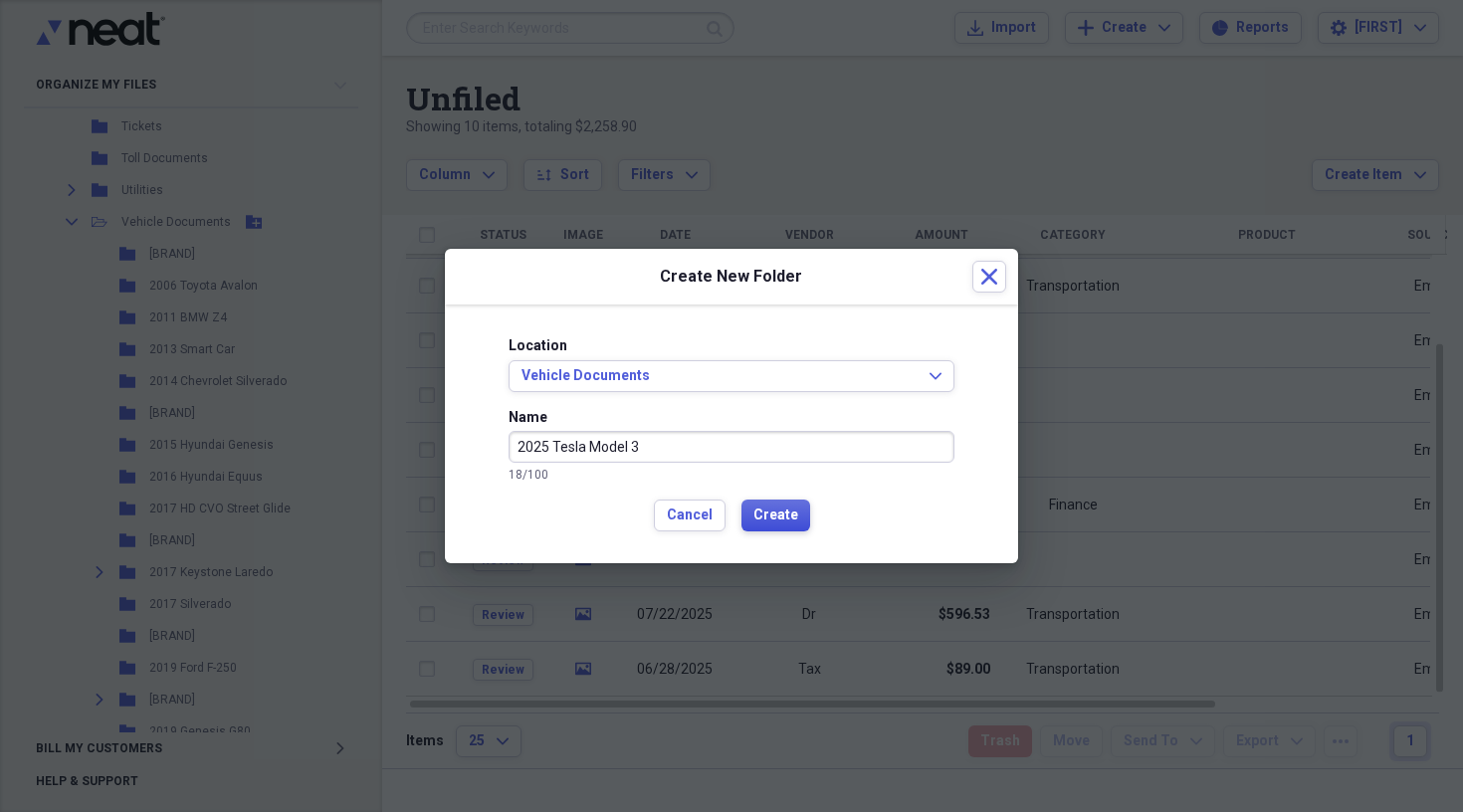 type on "2025 Tesla Model 3" 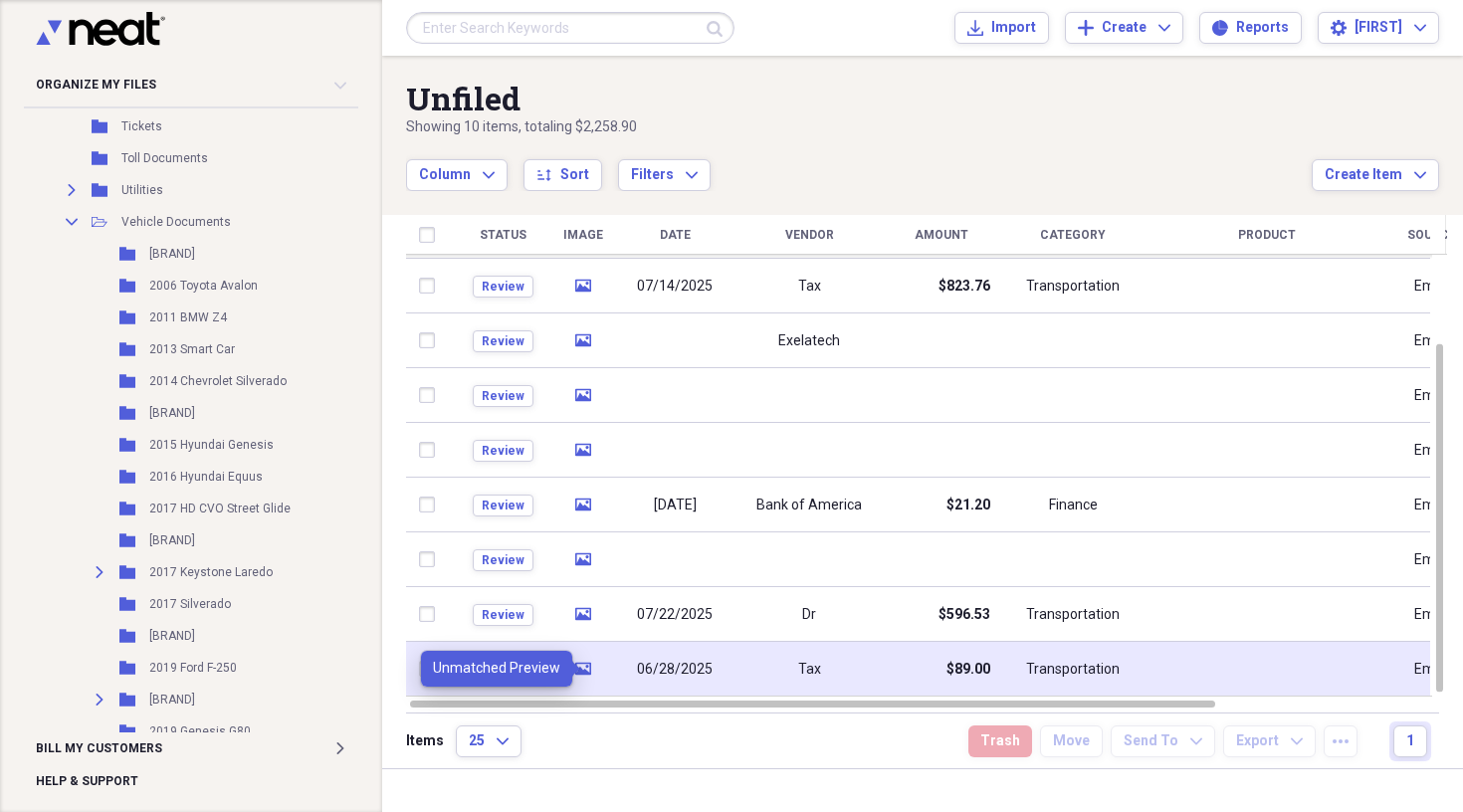 click on "media" 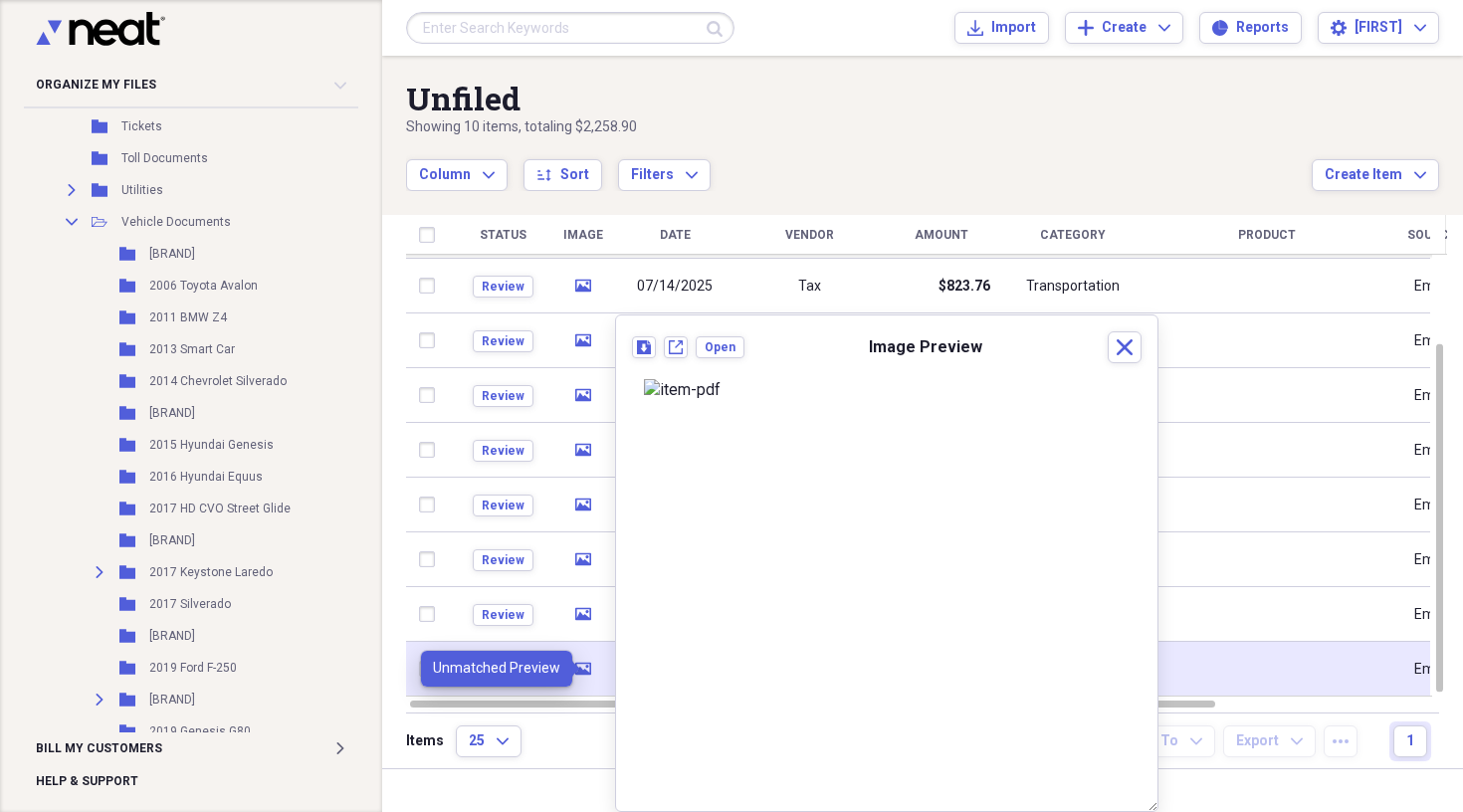 click on "media" 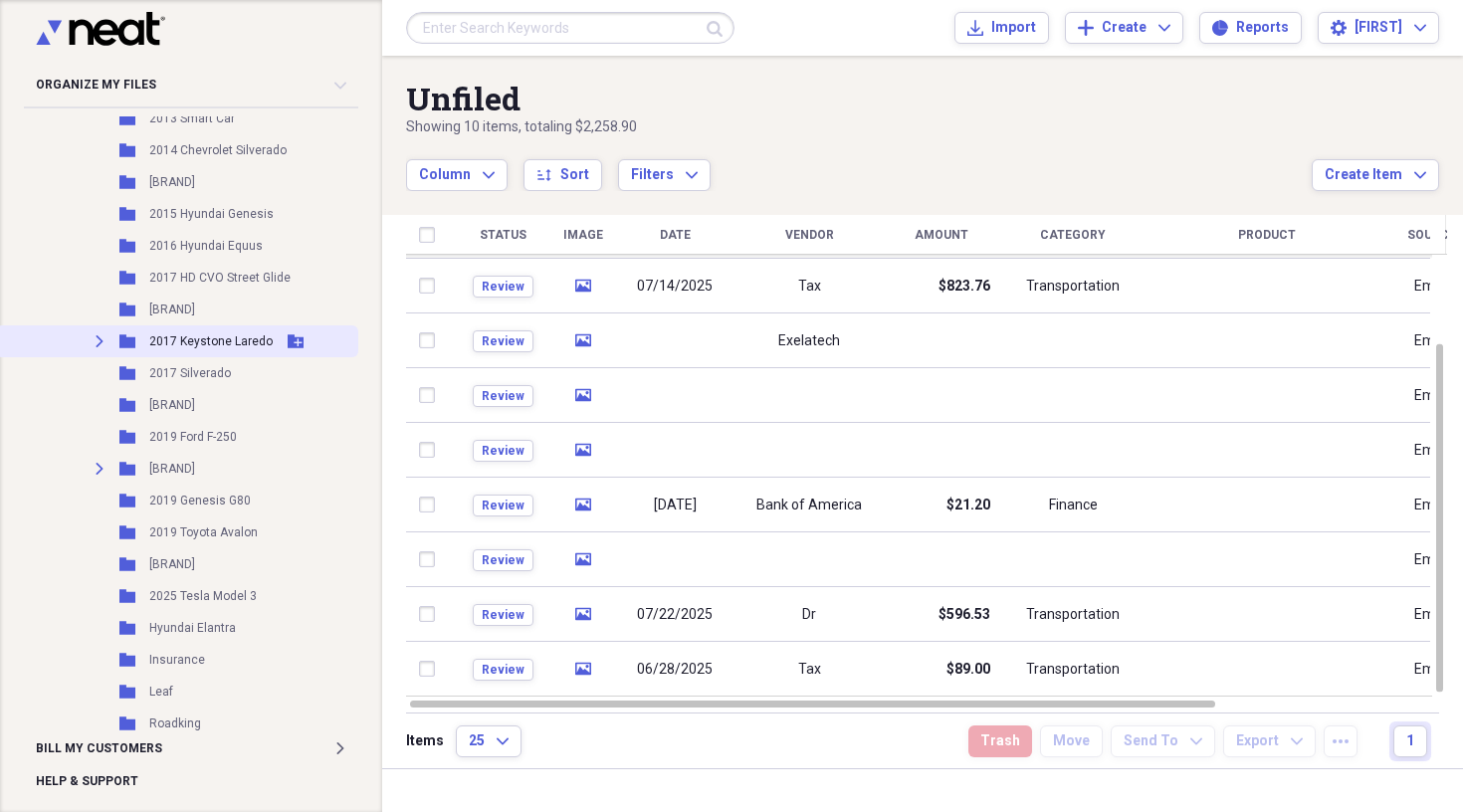 scroll, scrollTop: 1833, scrollLeft: 1, axis: both 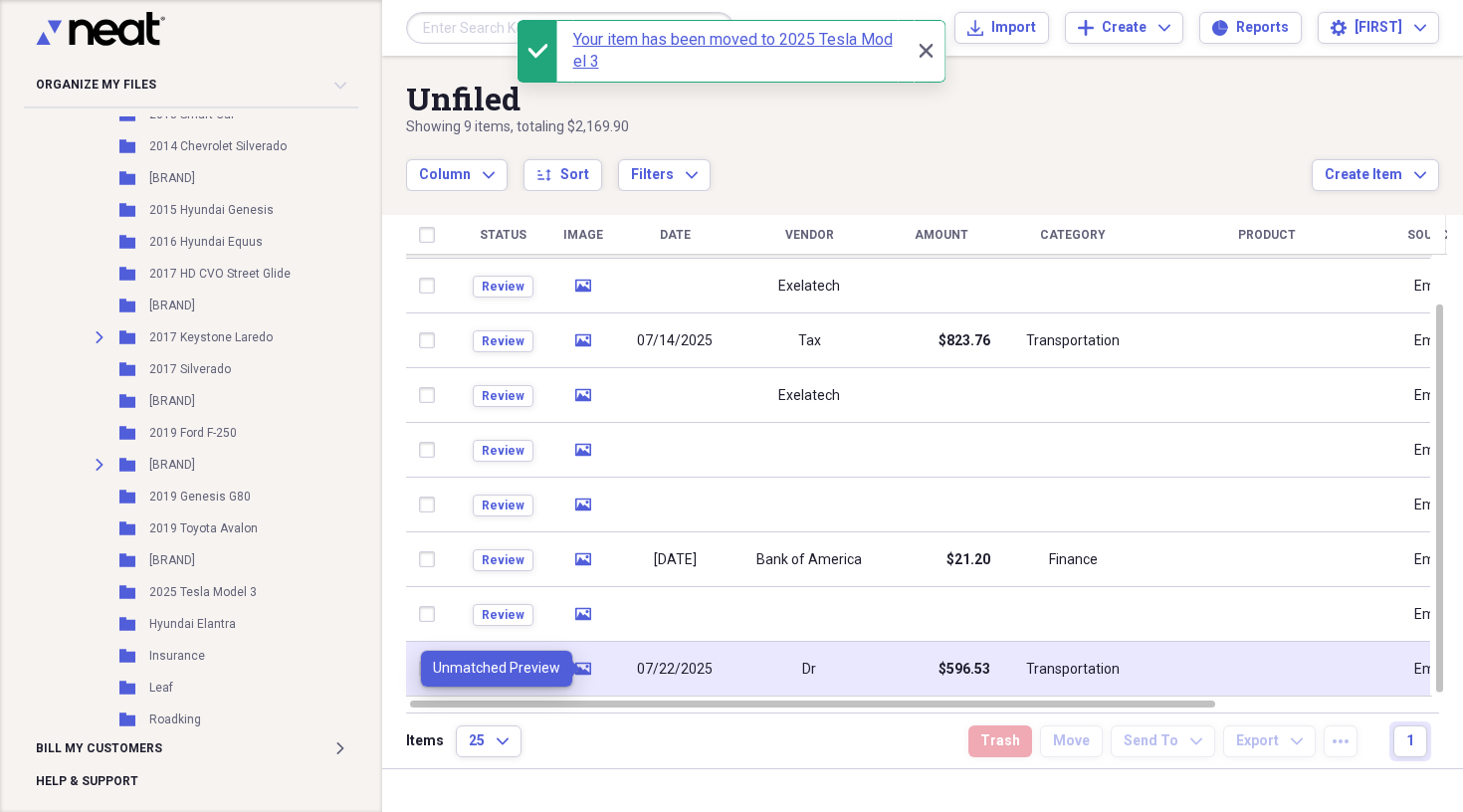click 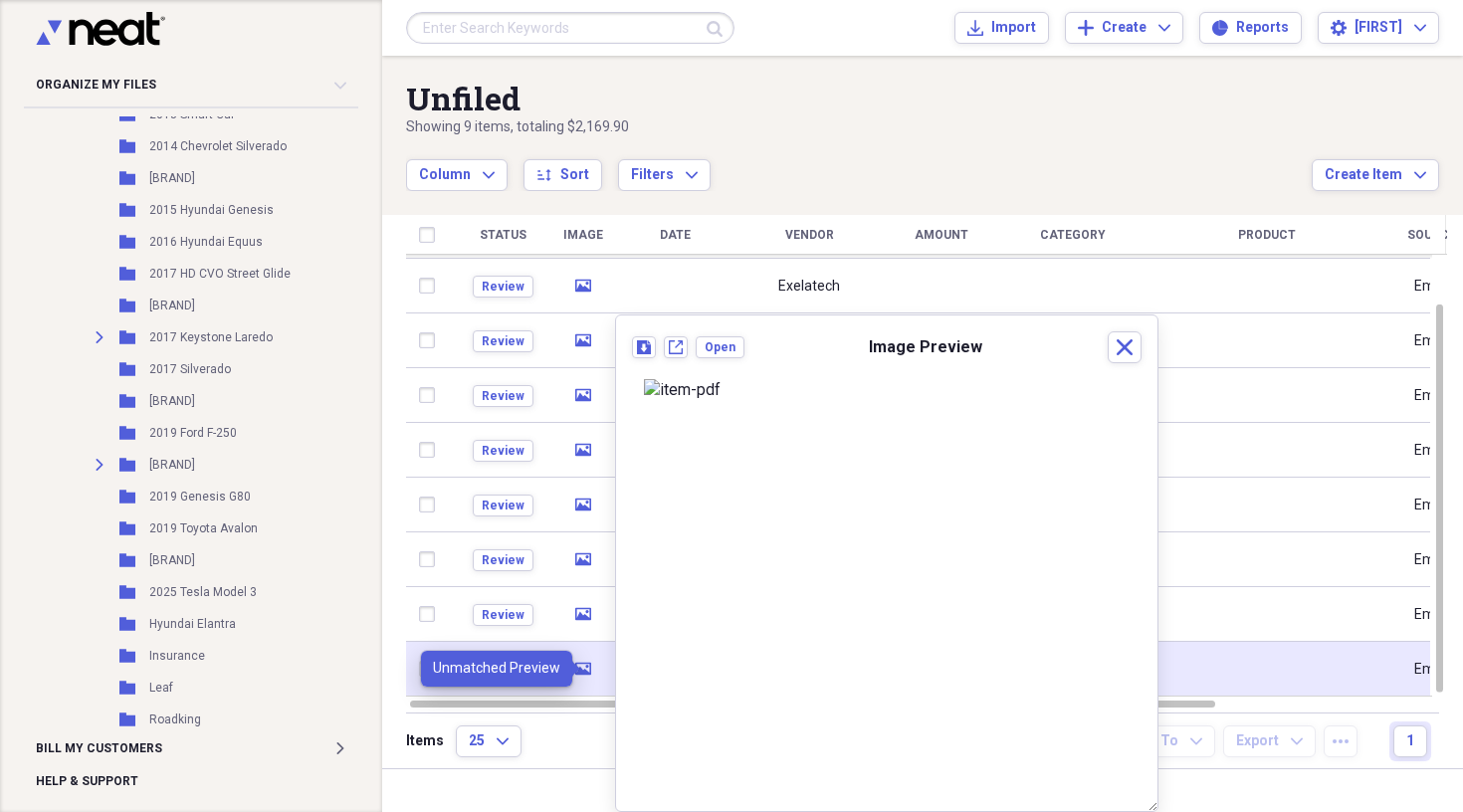 click 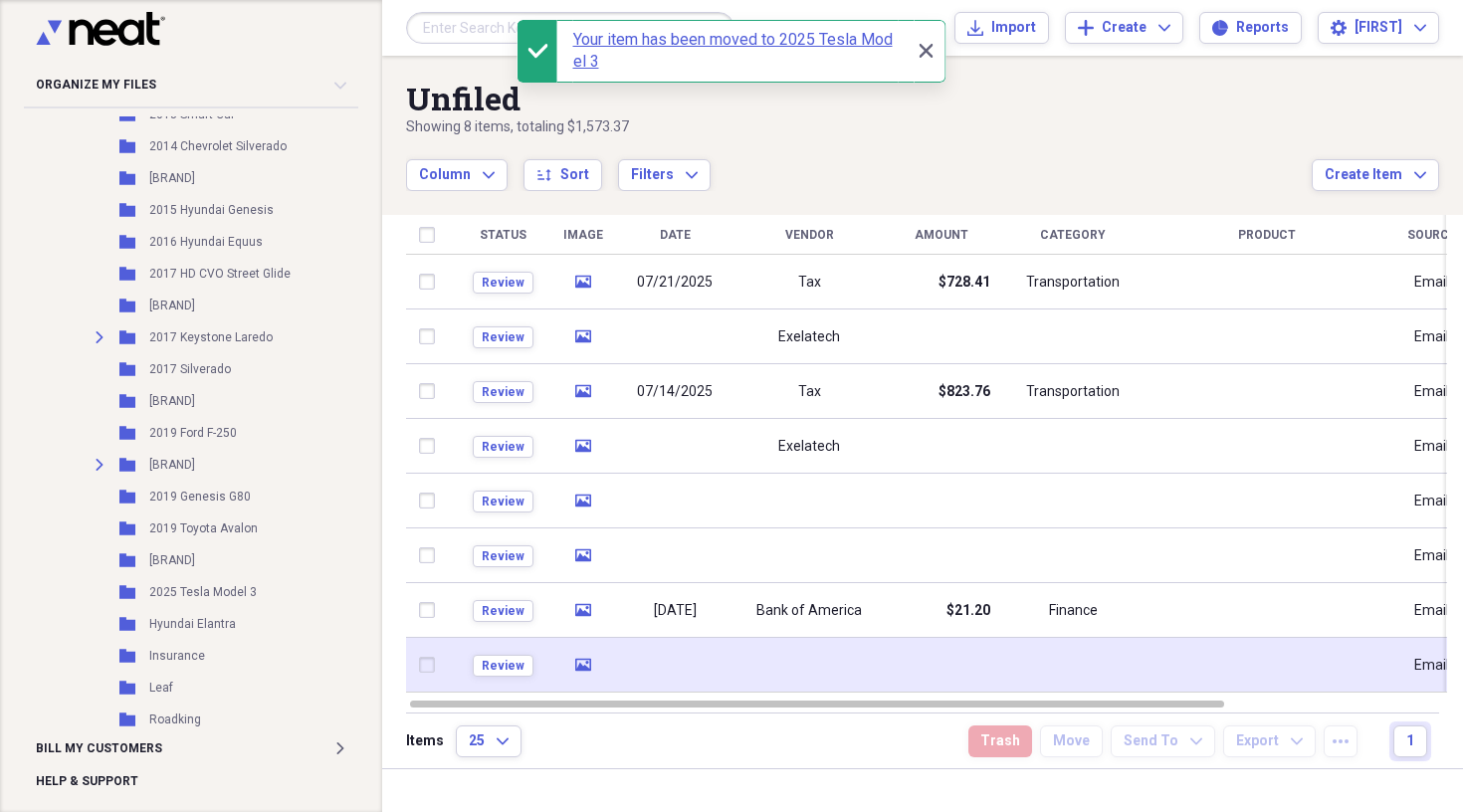 click on "media" 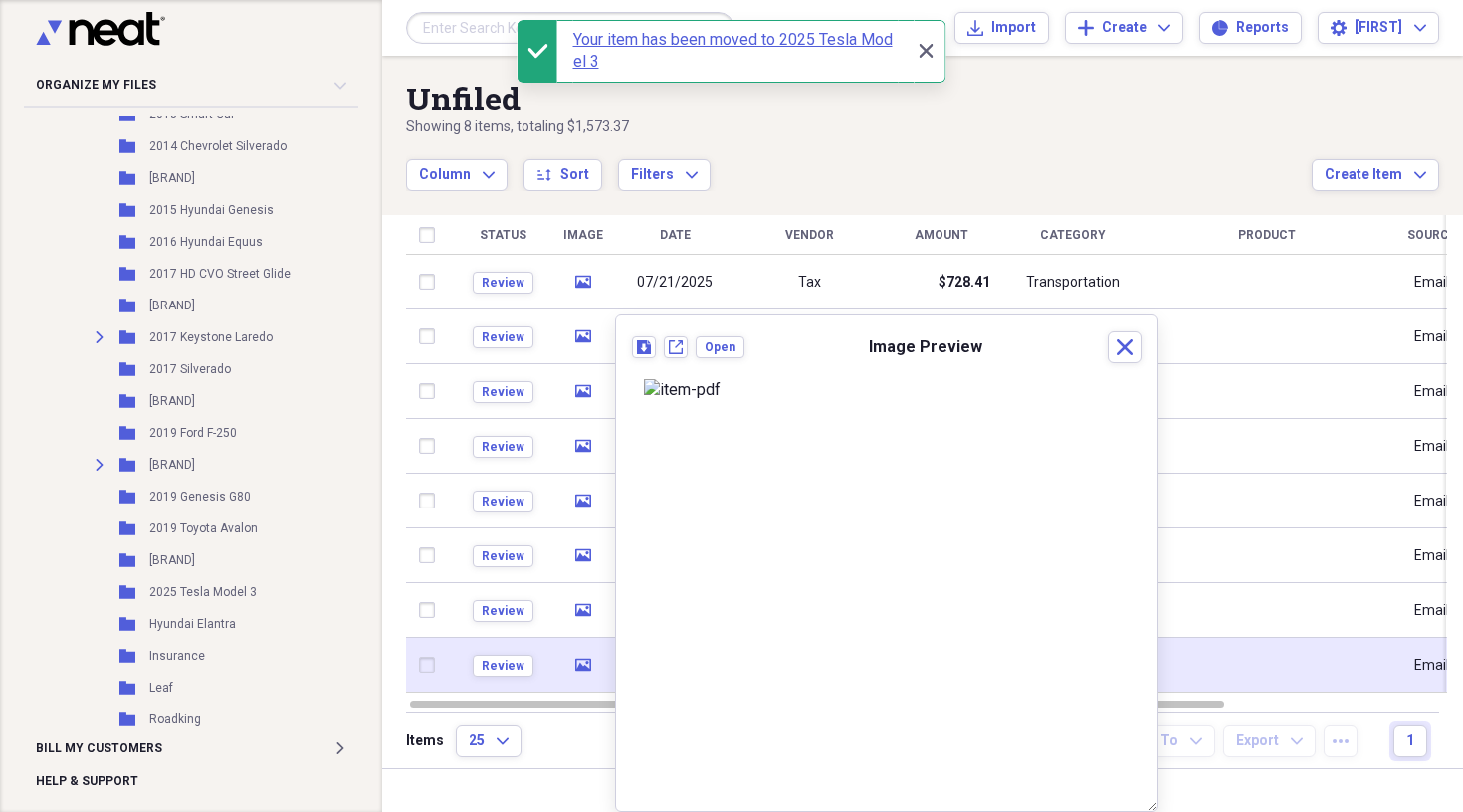 click at bounding box center [431, 665] 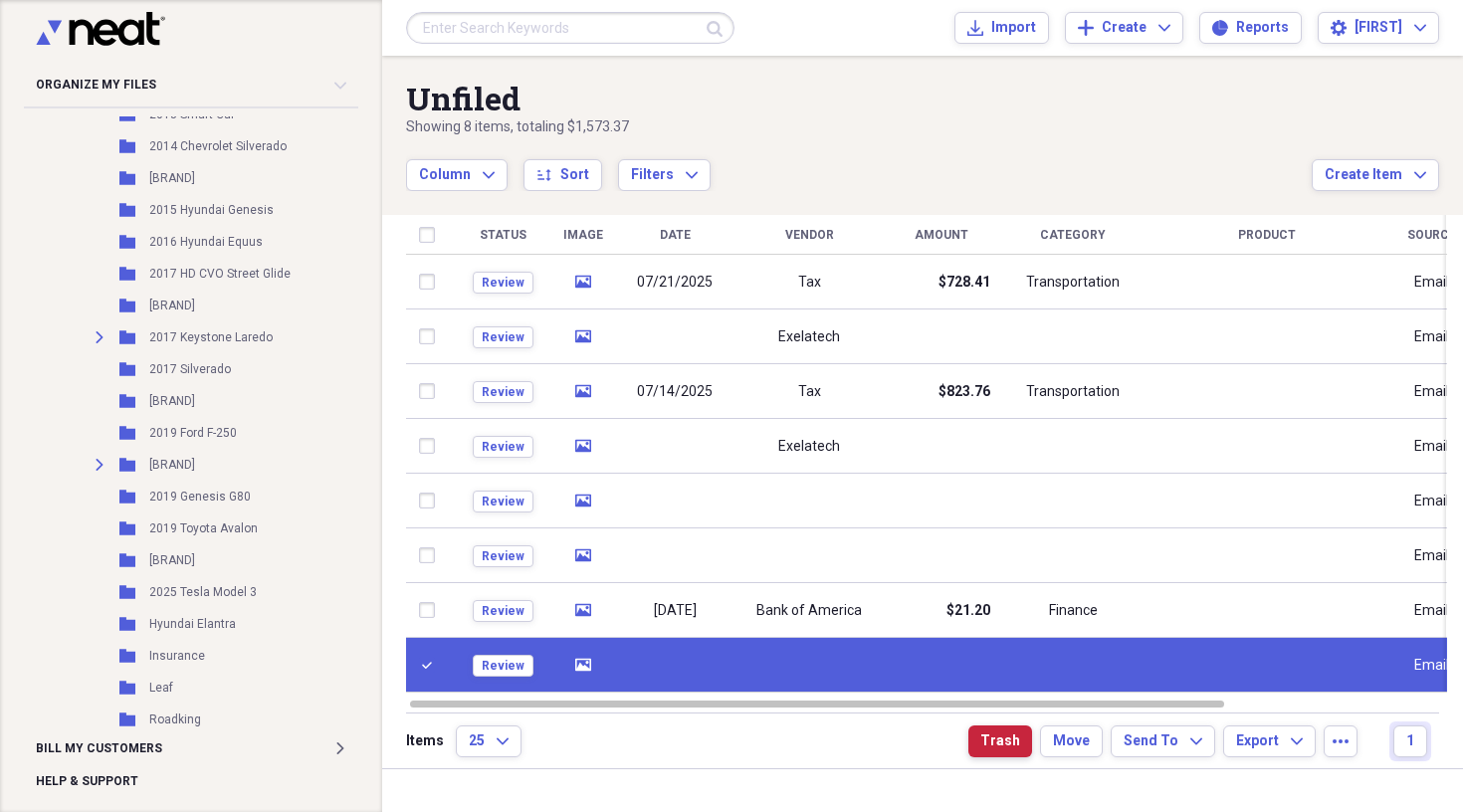click on "Trash" at bounding box center (1000, 741) 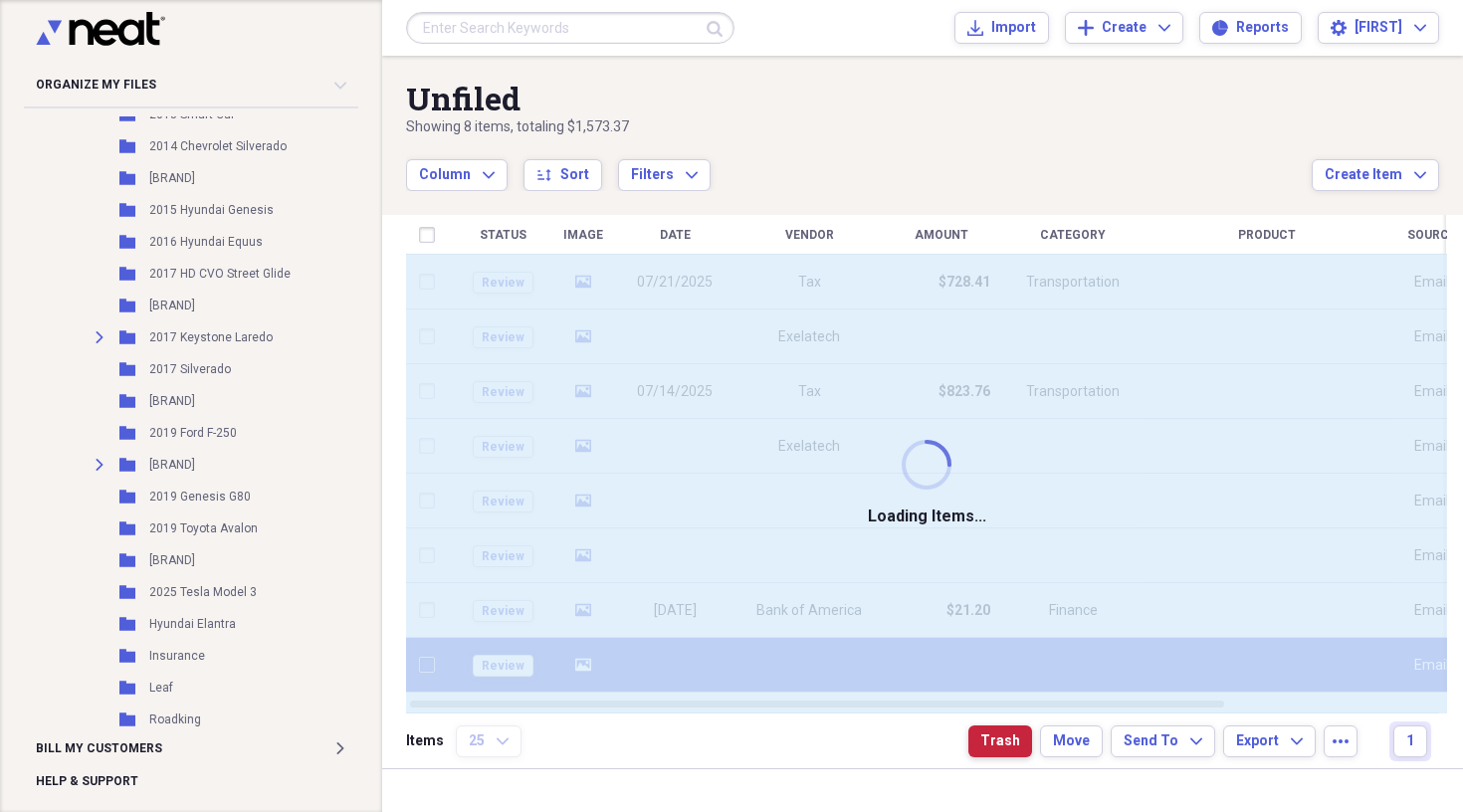checkbox on "false" 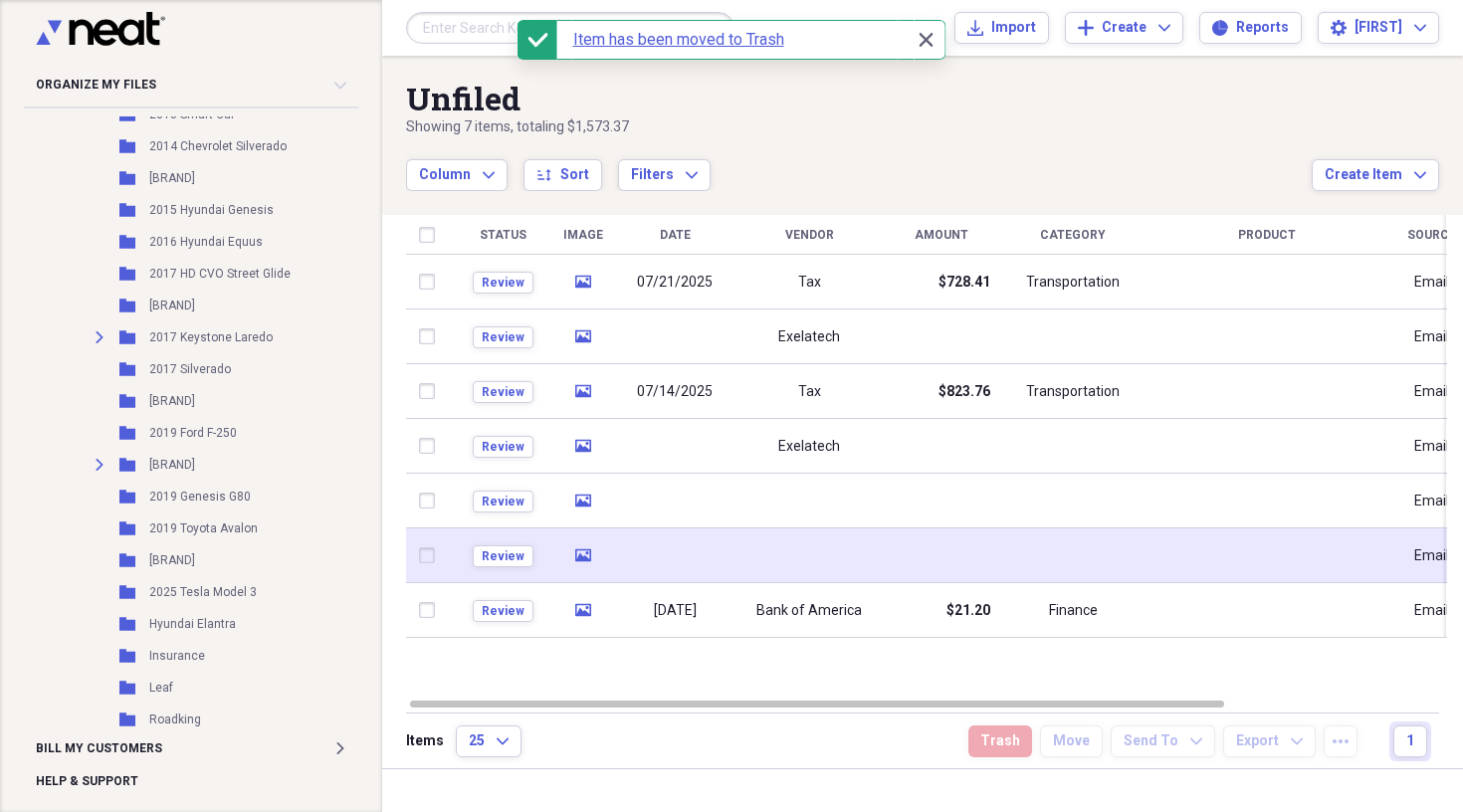 click on "media" 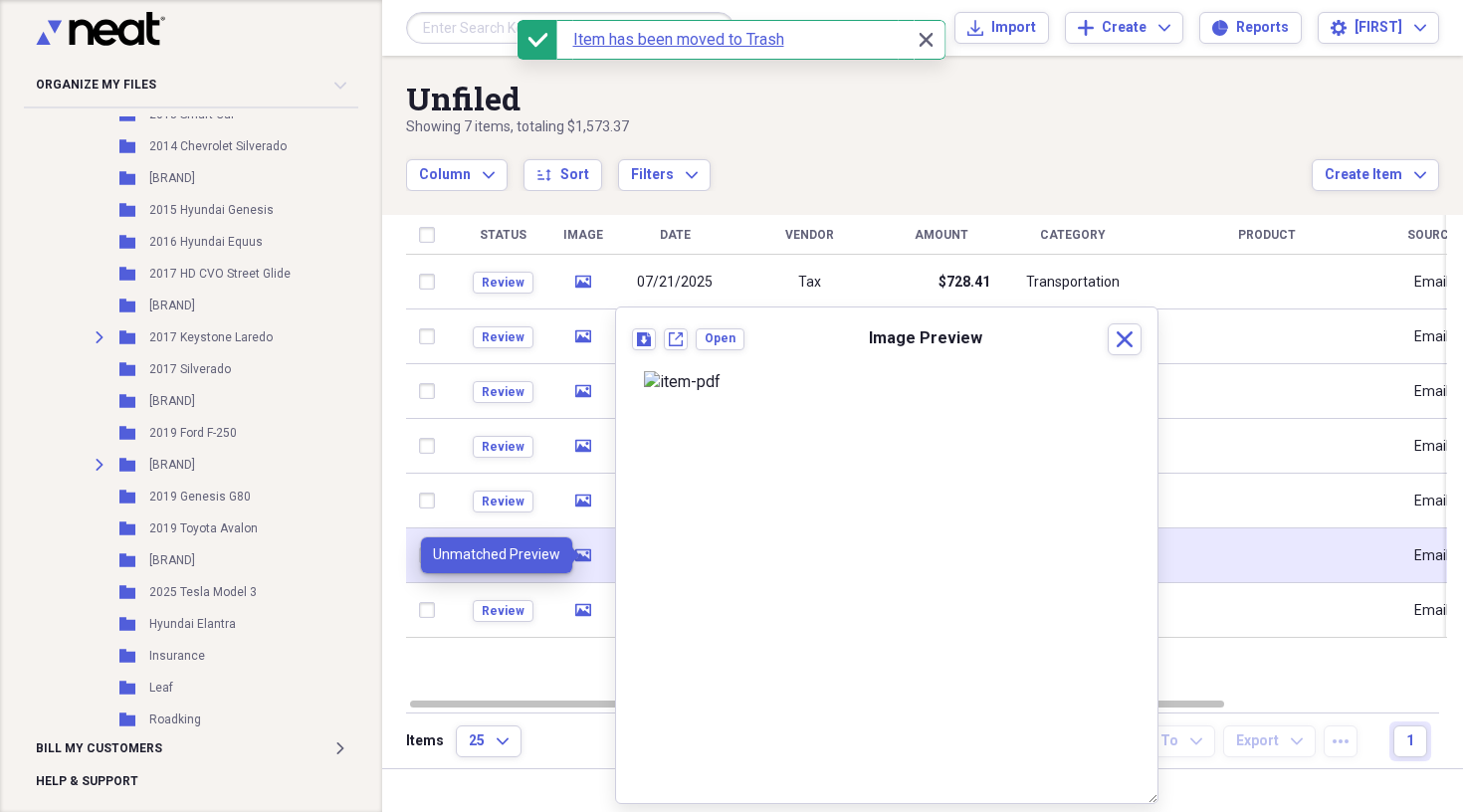 click on "media" 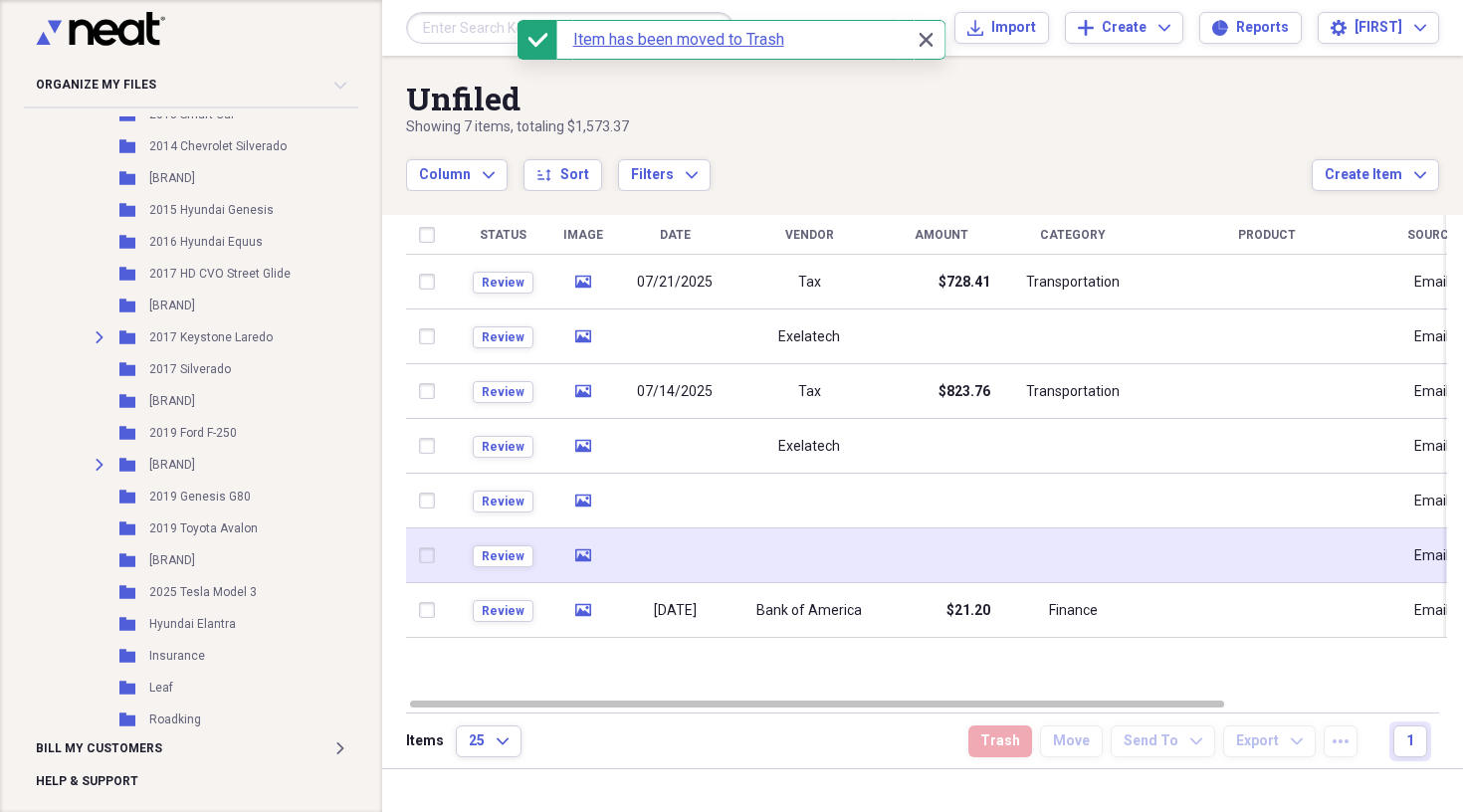 click at bounding box center [431, 555] 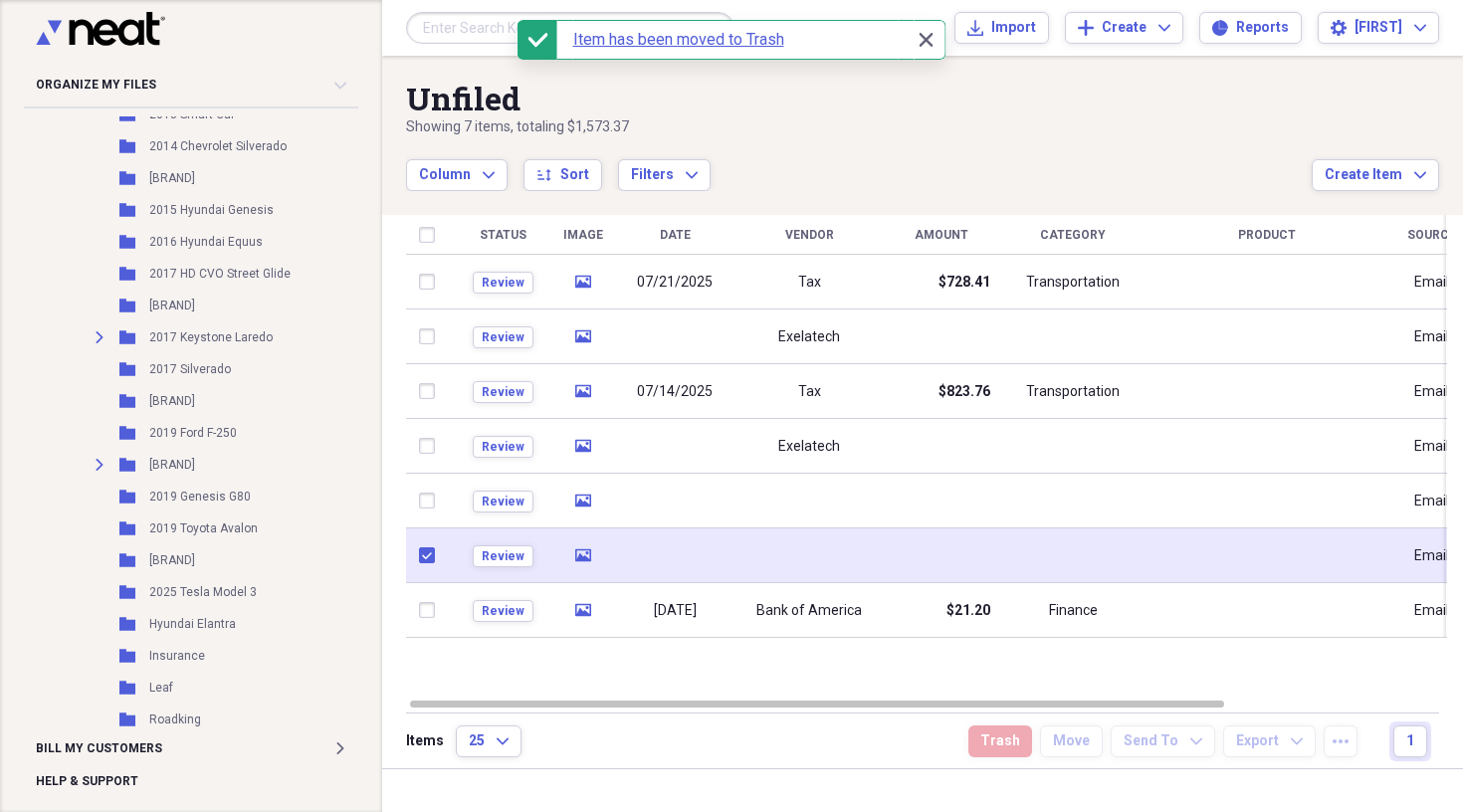 checkbox on "true" 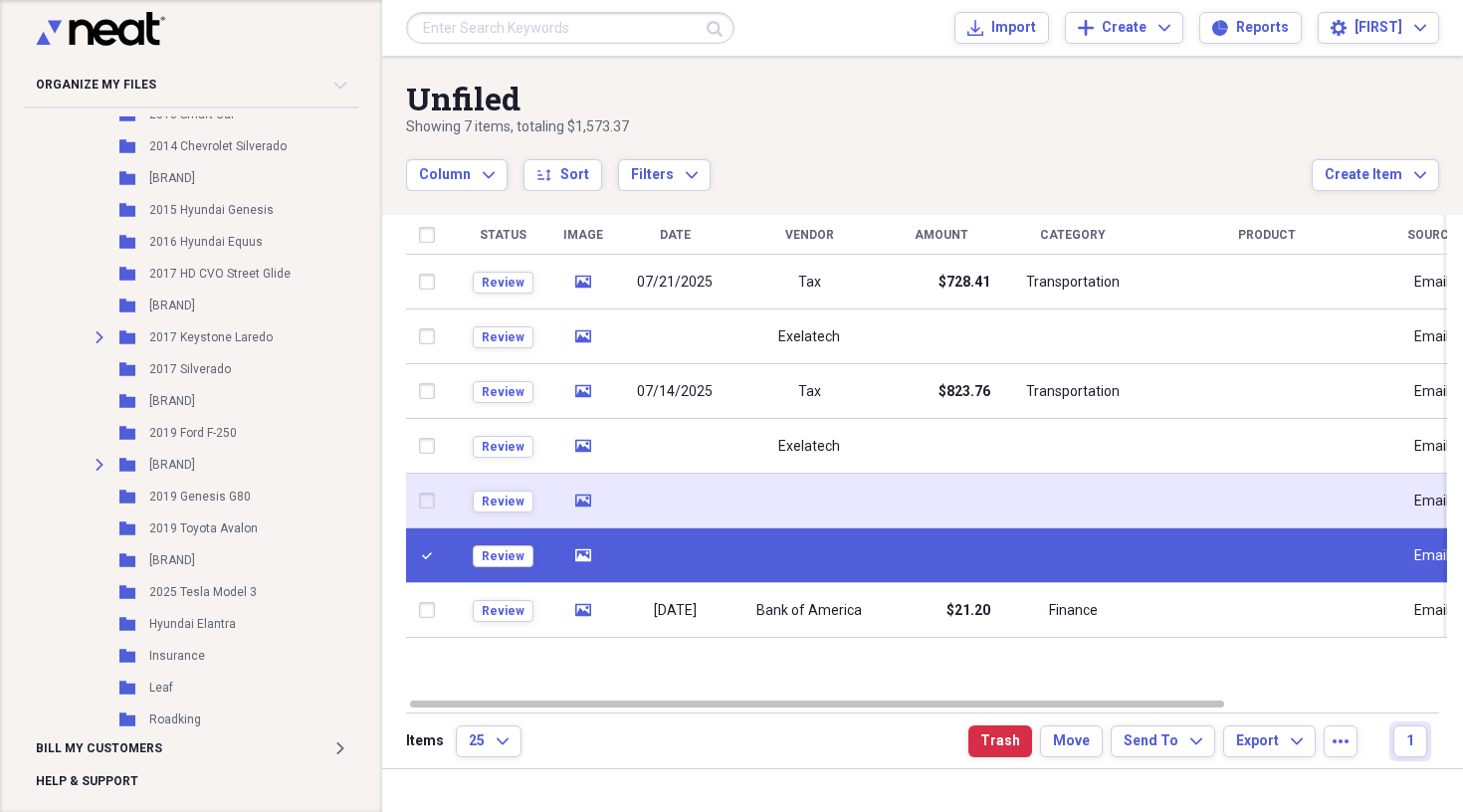 click at bounding box center [431, 501] 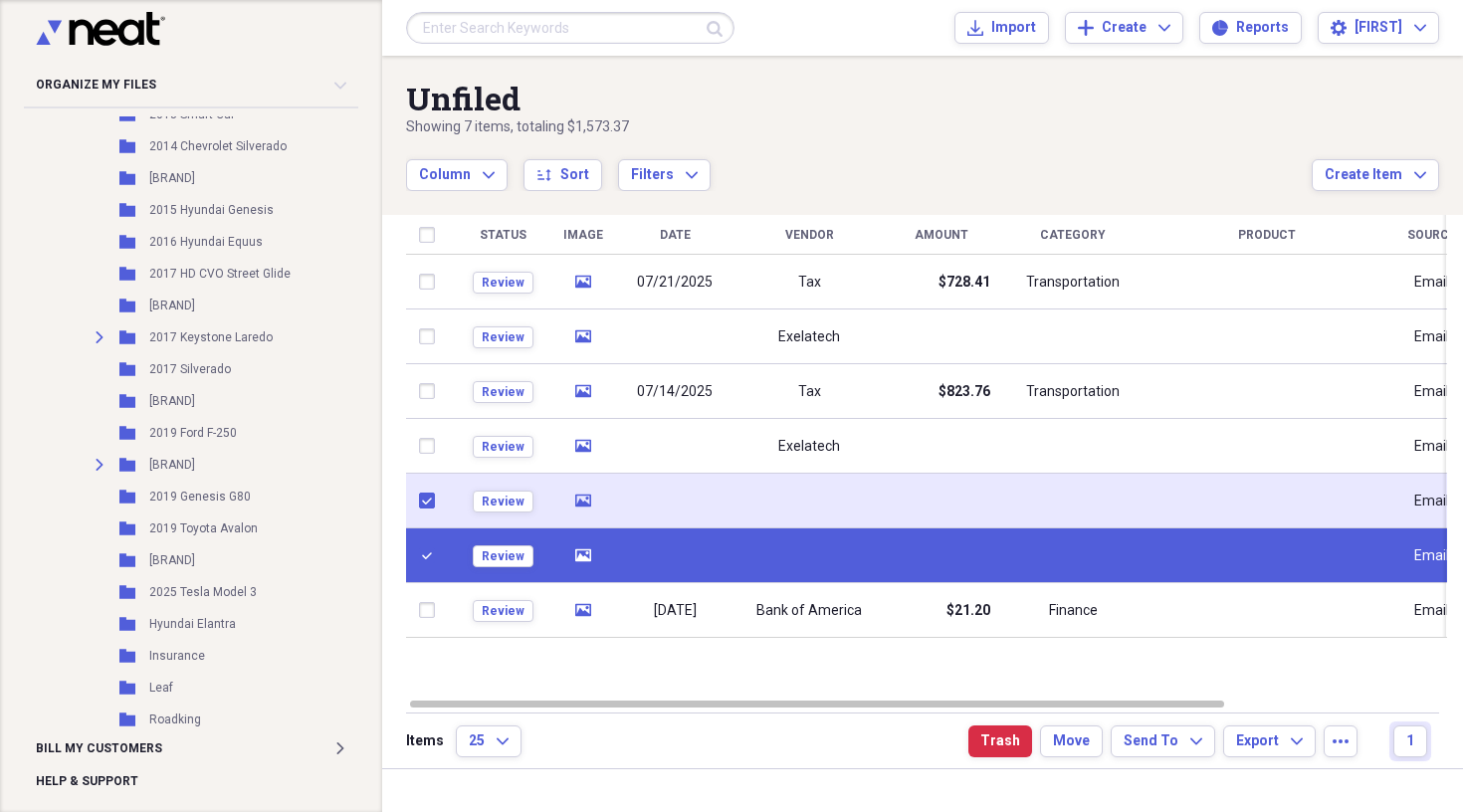 checkbox on "true" 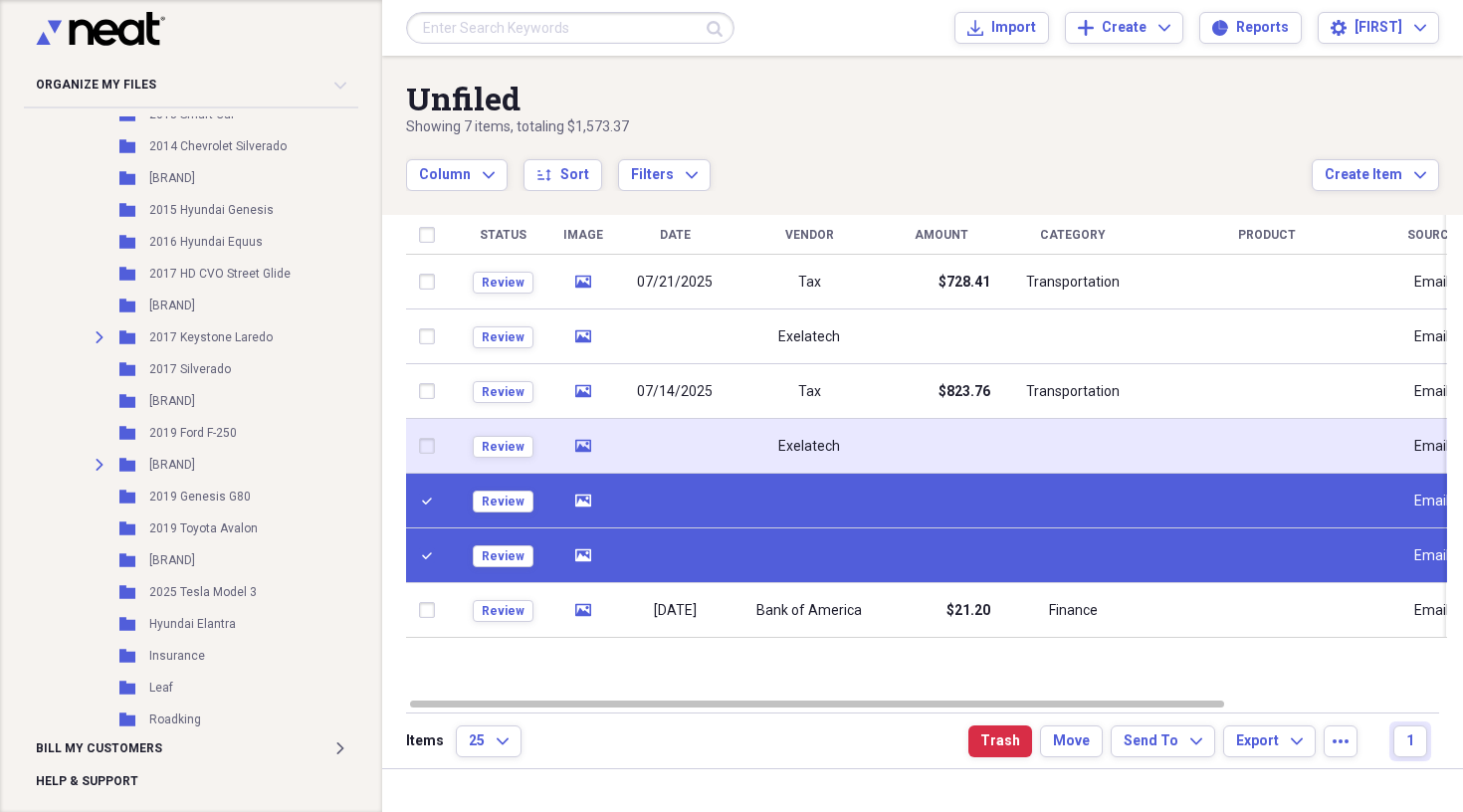 click at bounding box center [431, 446] 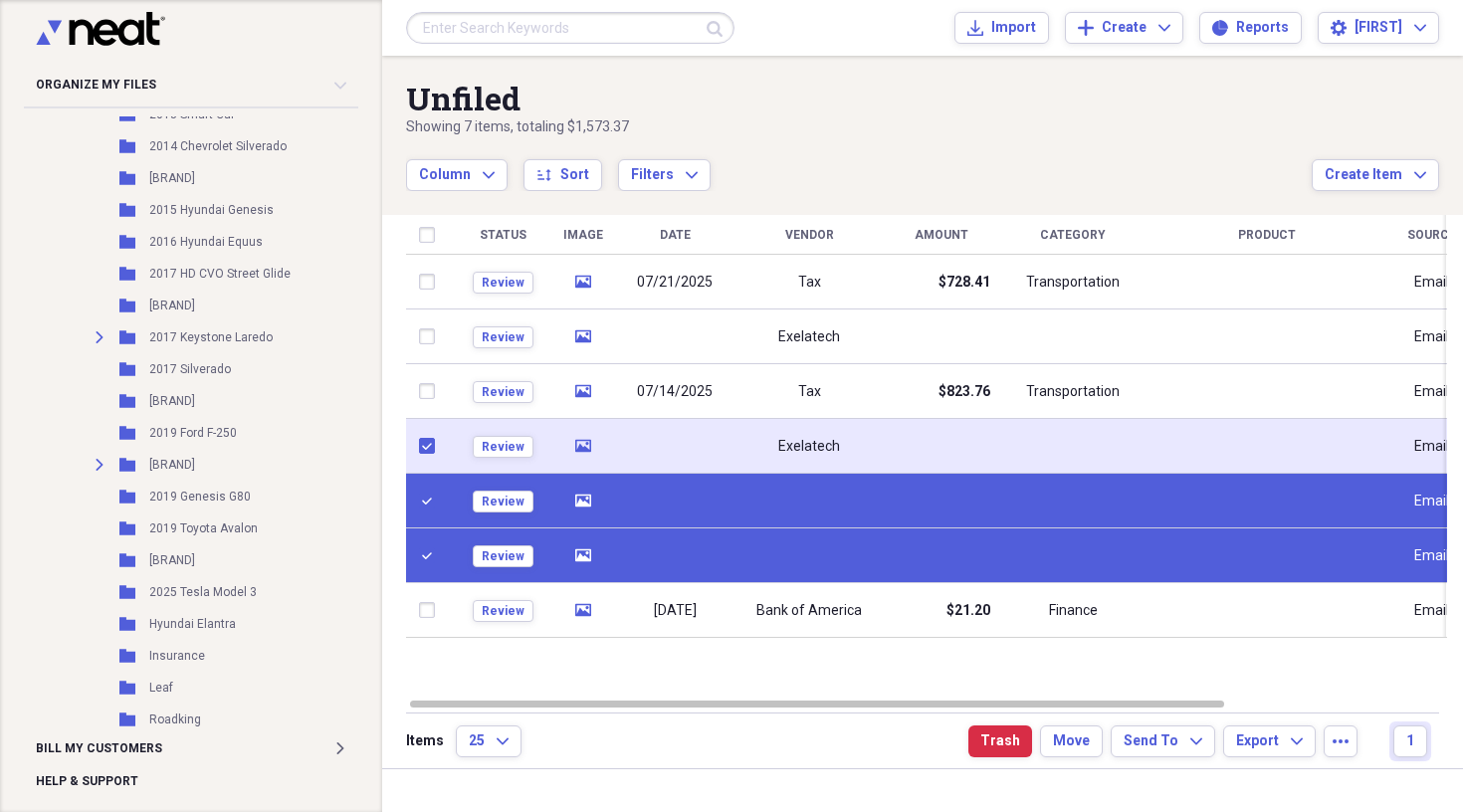 checkbox on "true" 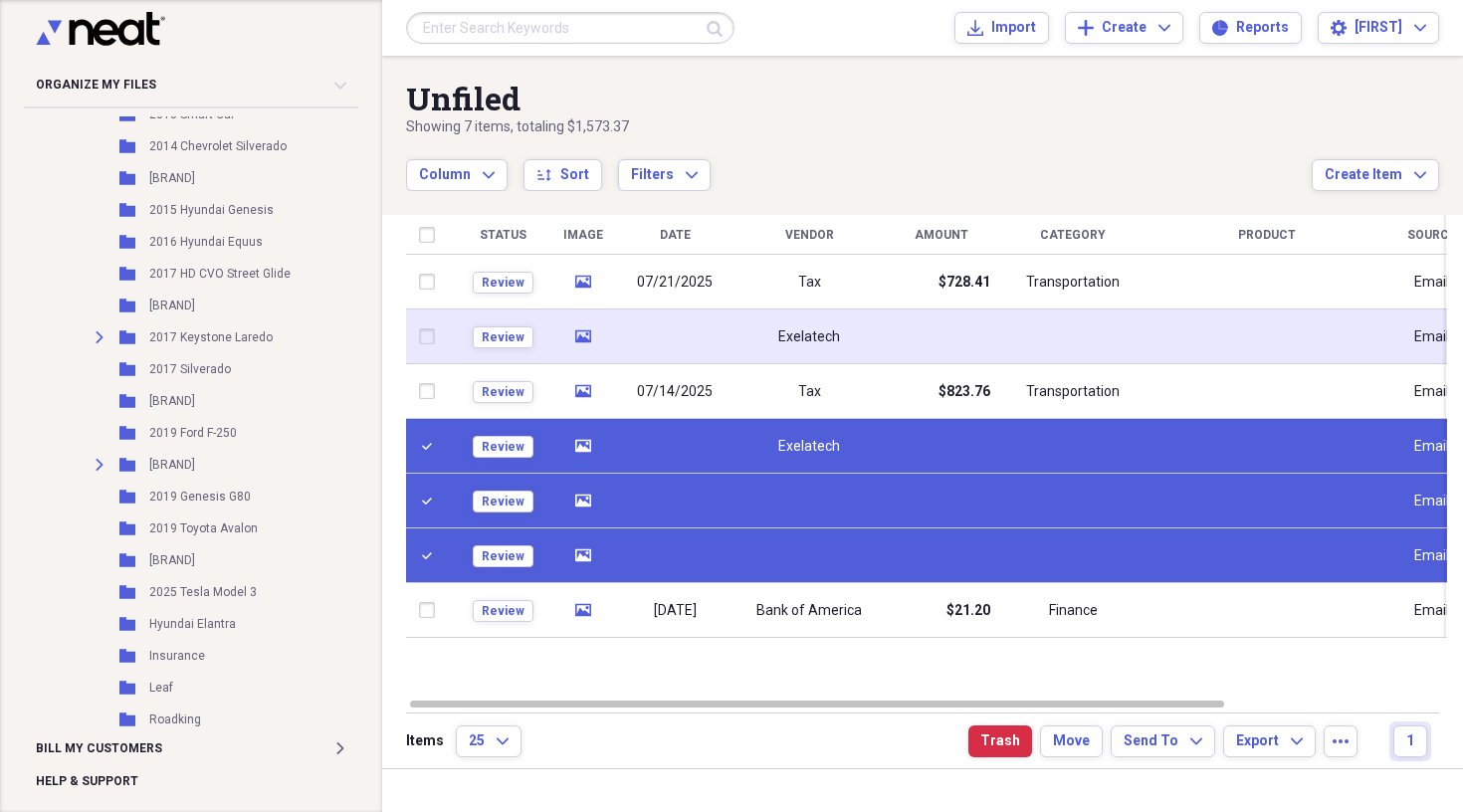 click at bounding box center [431, 336] 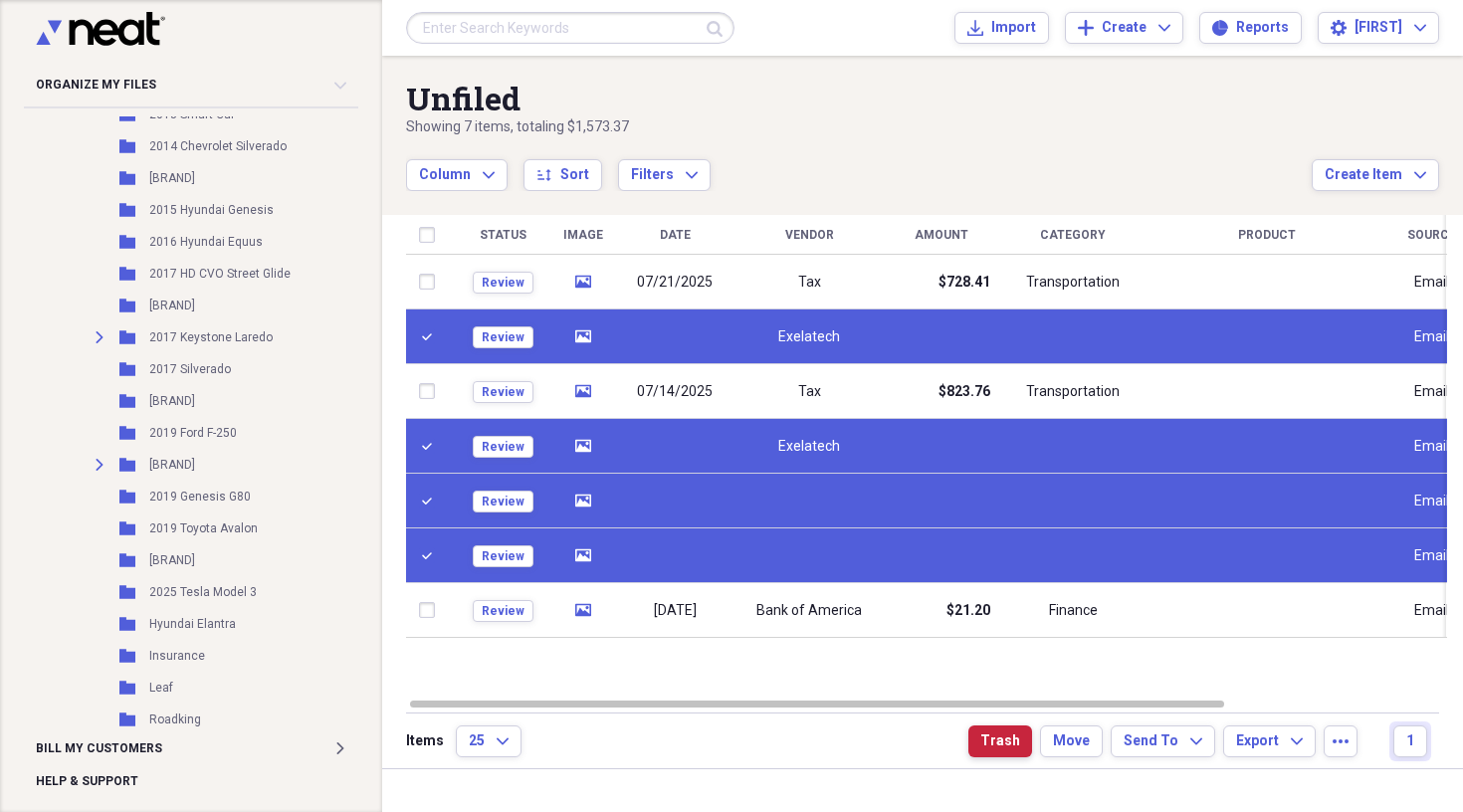 click on "Trash" at bounding box center [1000, 741] 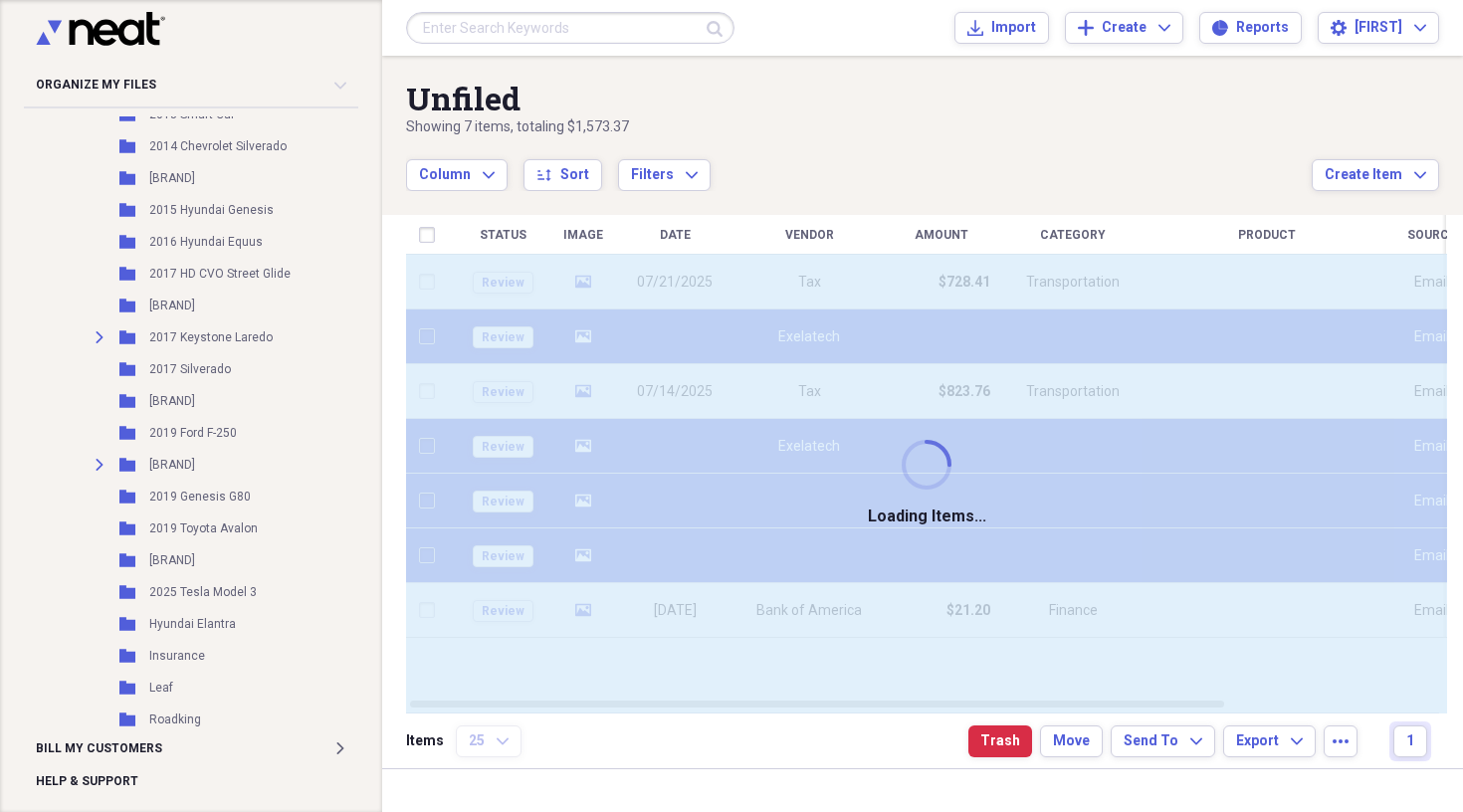 checkbox on "false" 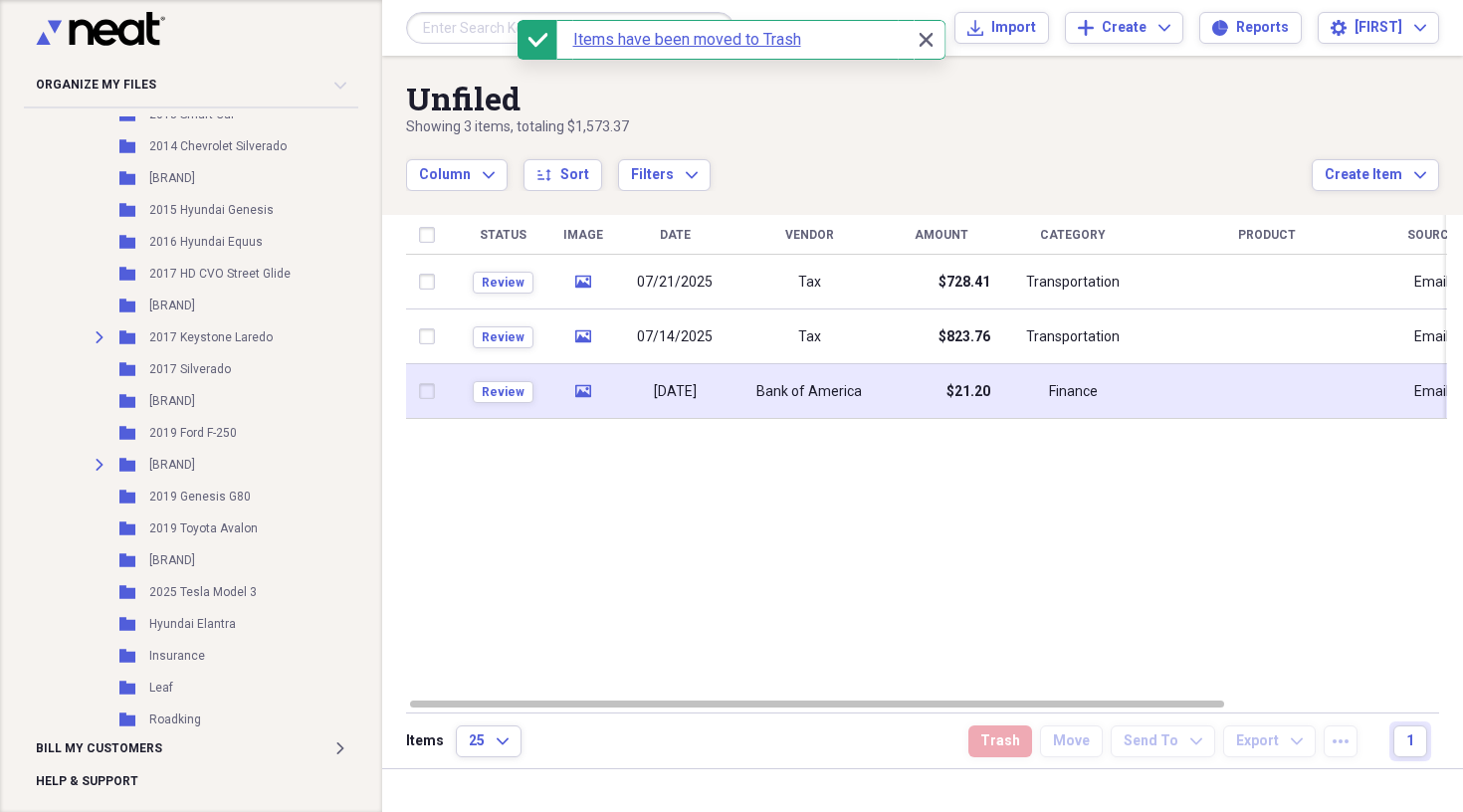 click on "media" 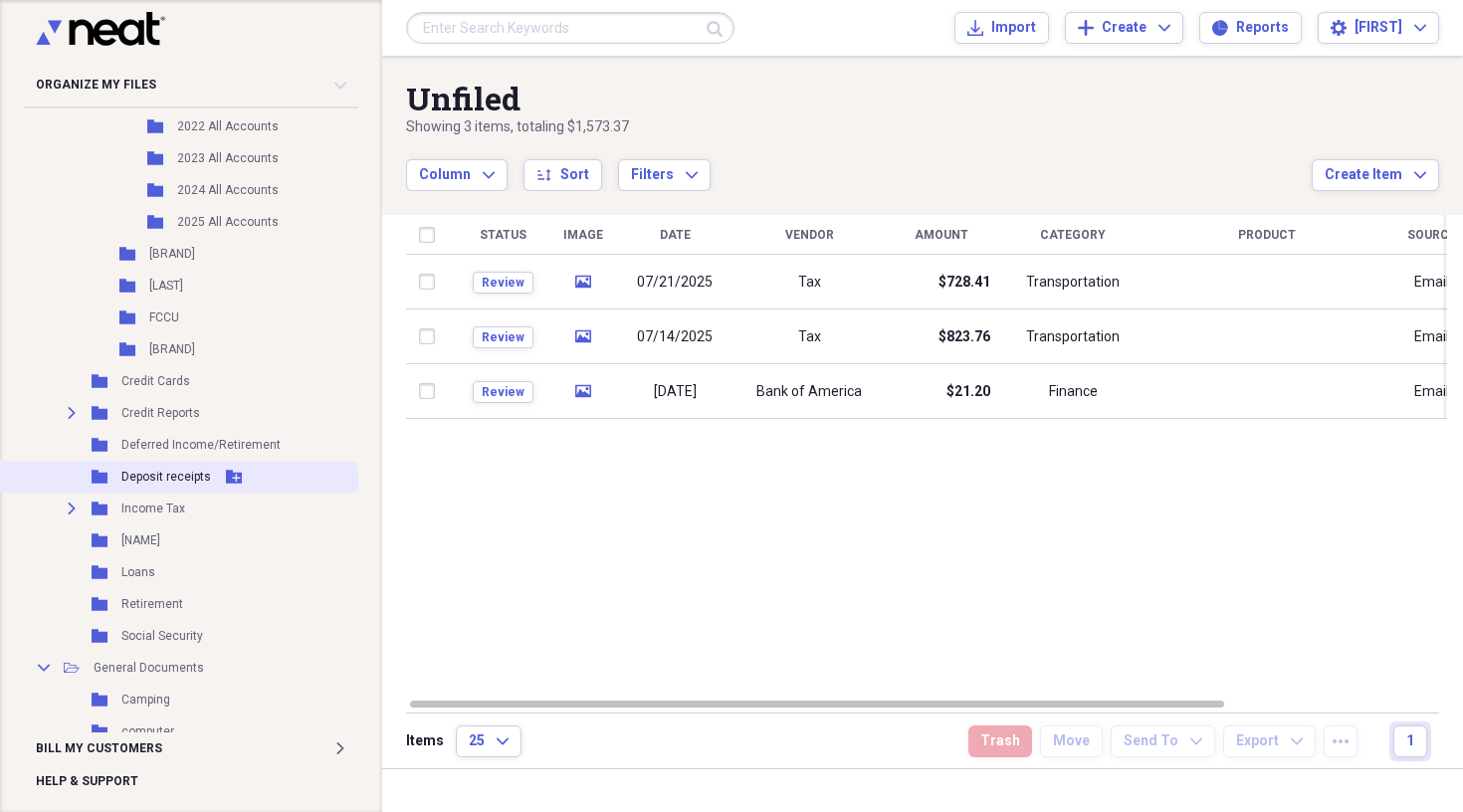 scroll, scrollTop: 414, scrollLeft: 0, axis: vertical 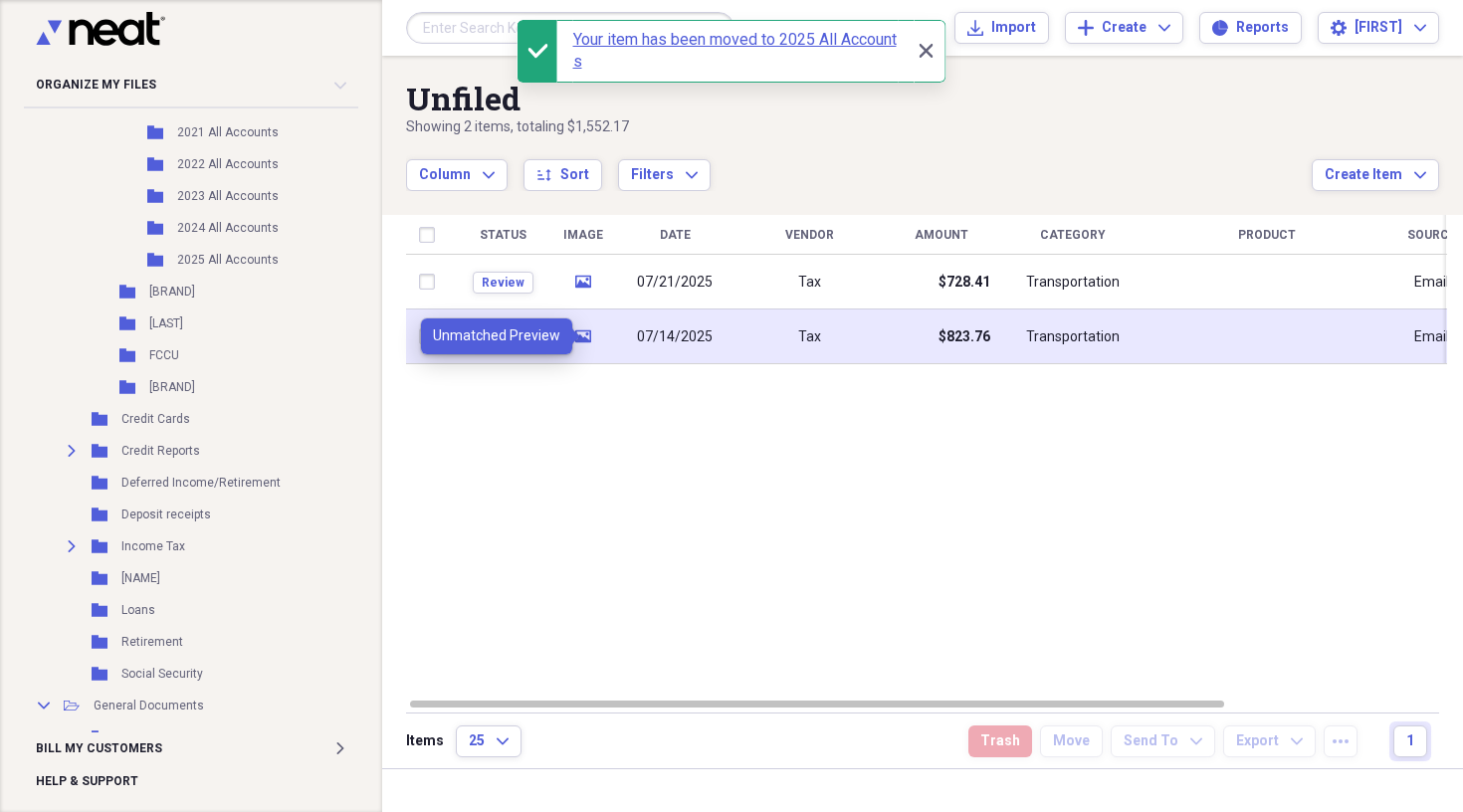 click 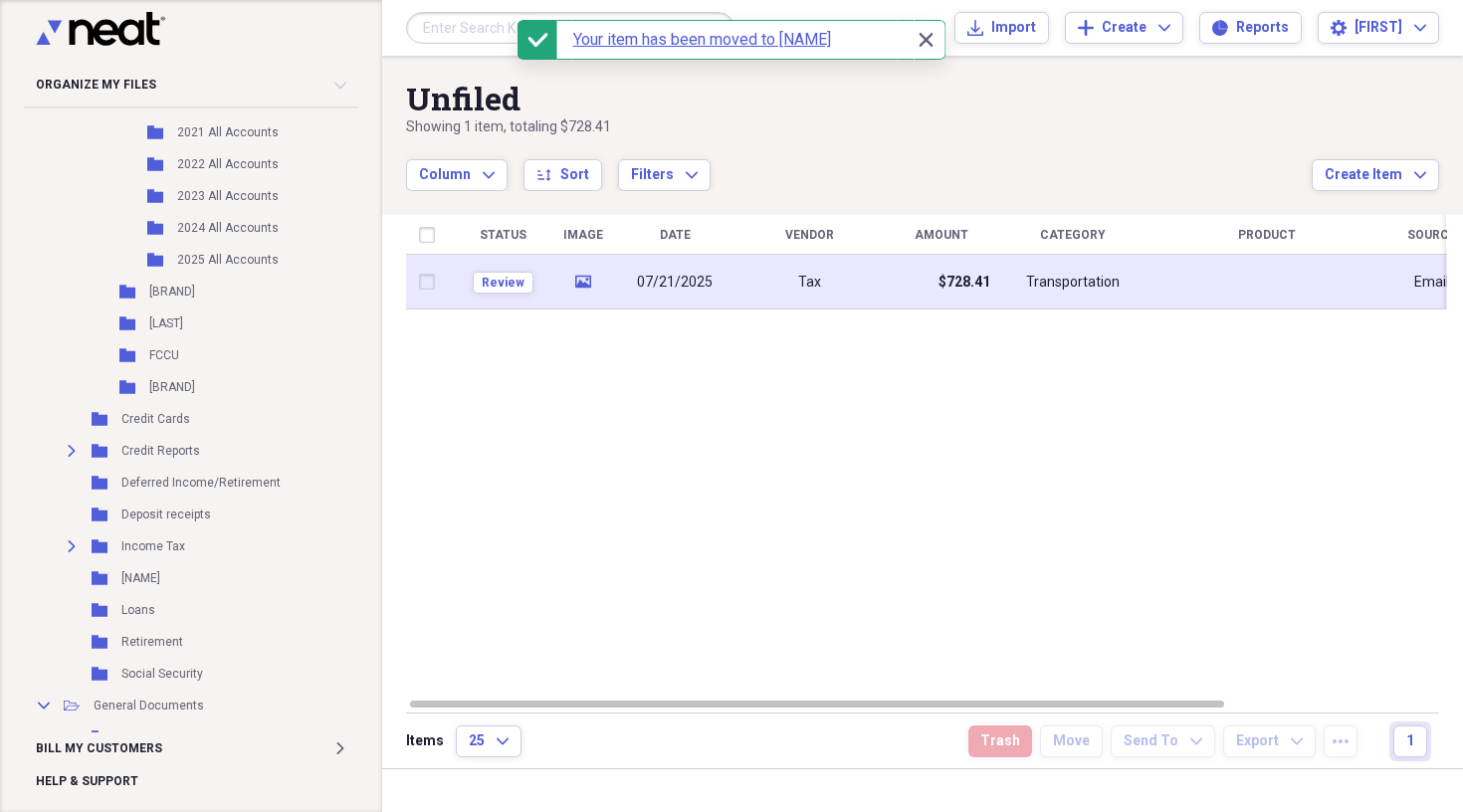 click 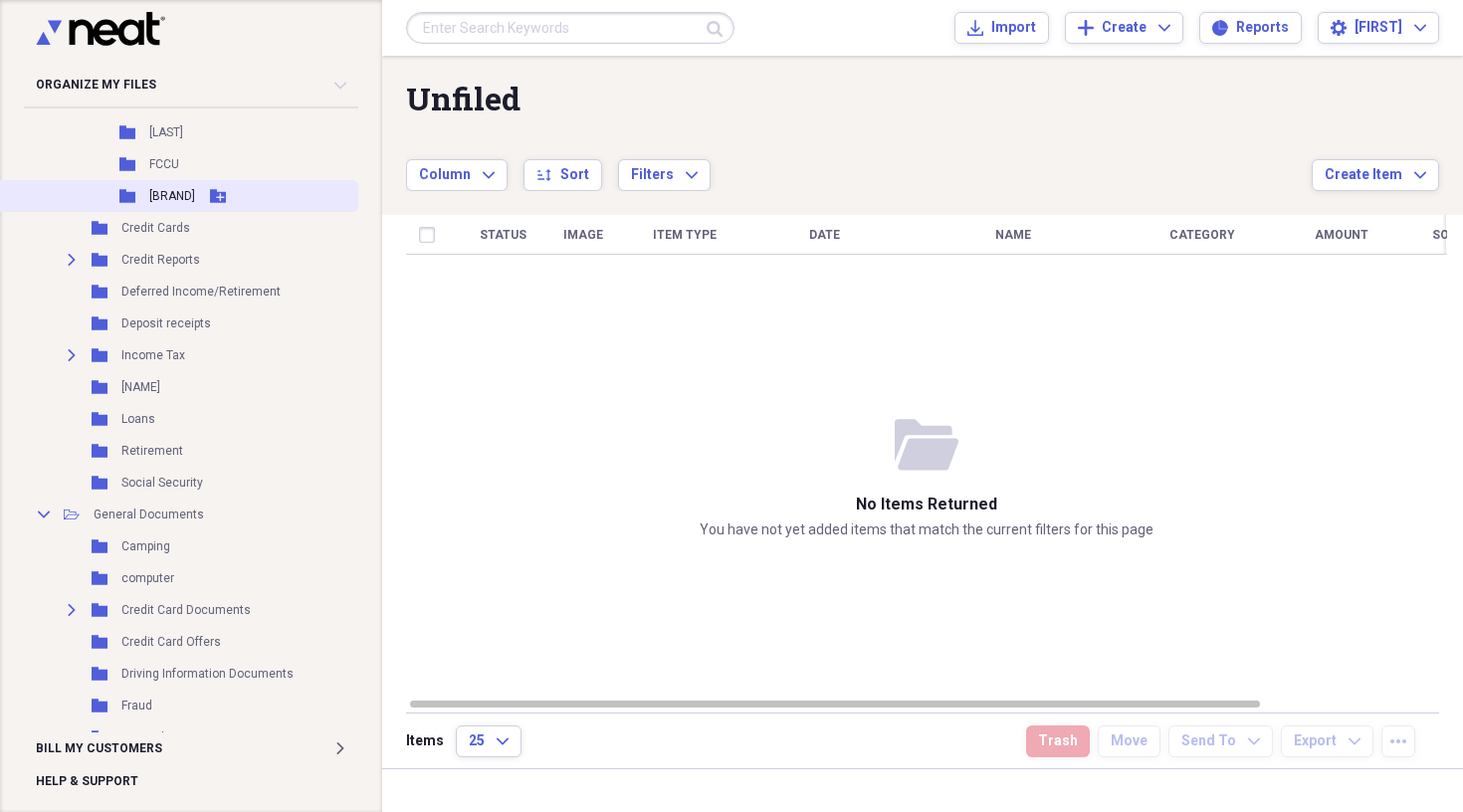 scroll, scrollTop: 607, scrollLeft: 0, axis: vertical 